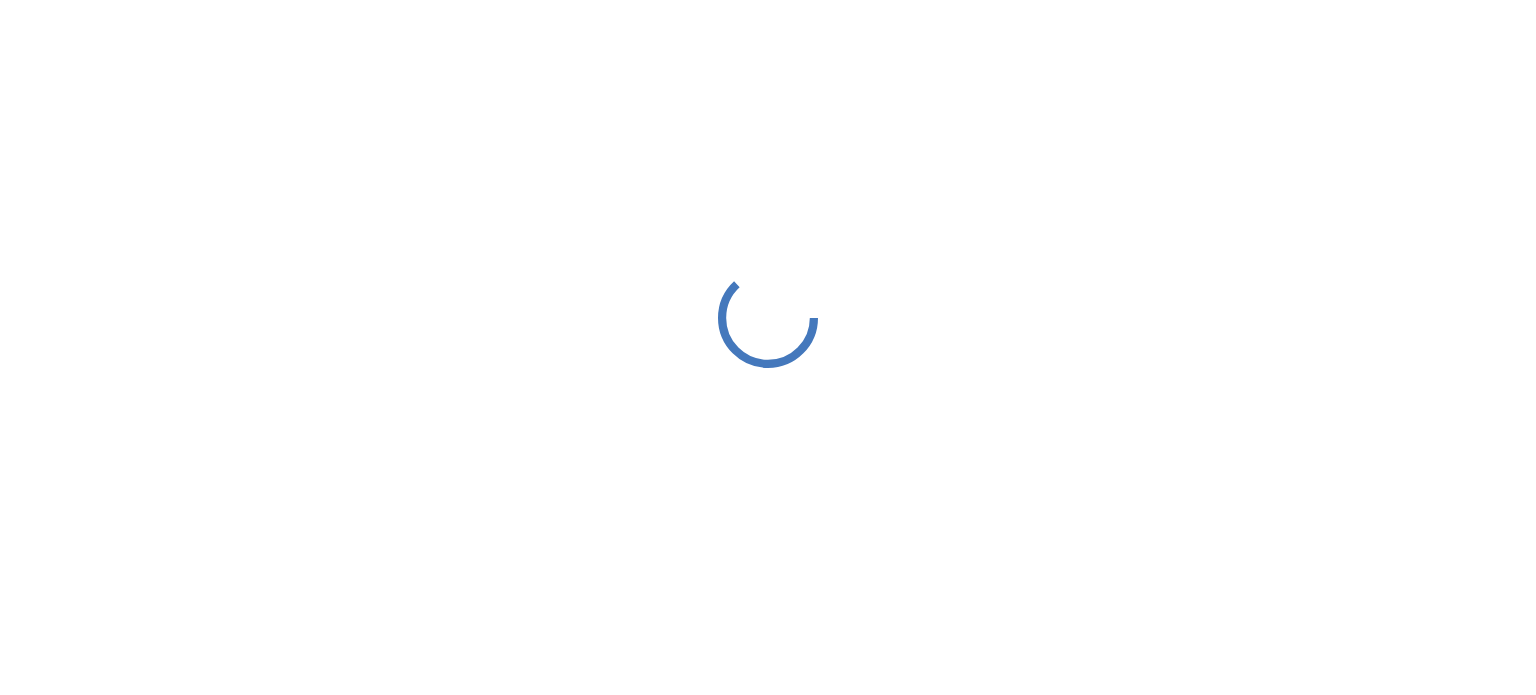 scroll, scrollTop: 0, scrollLeft: 0, axis: both 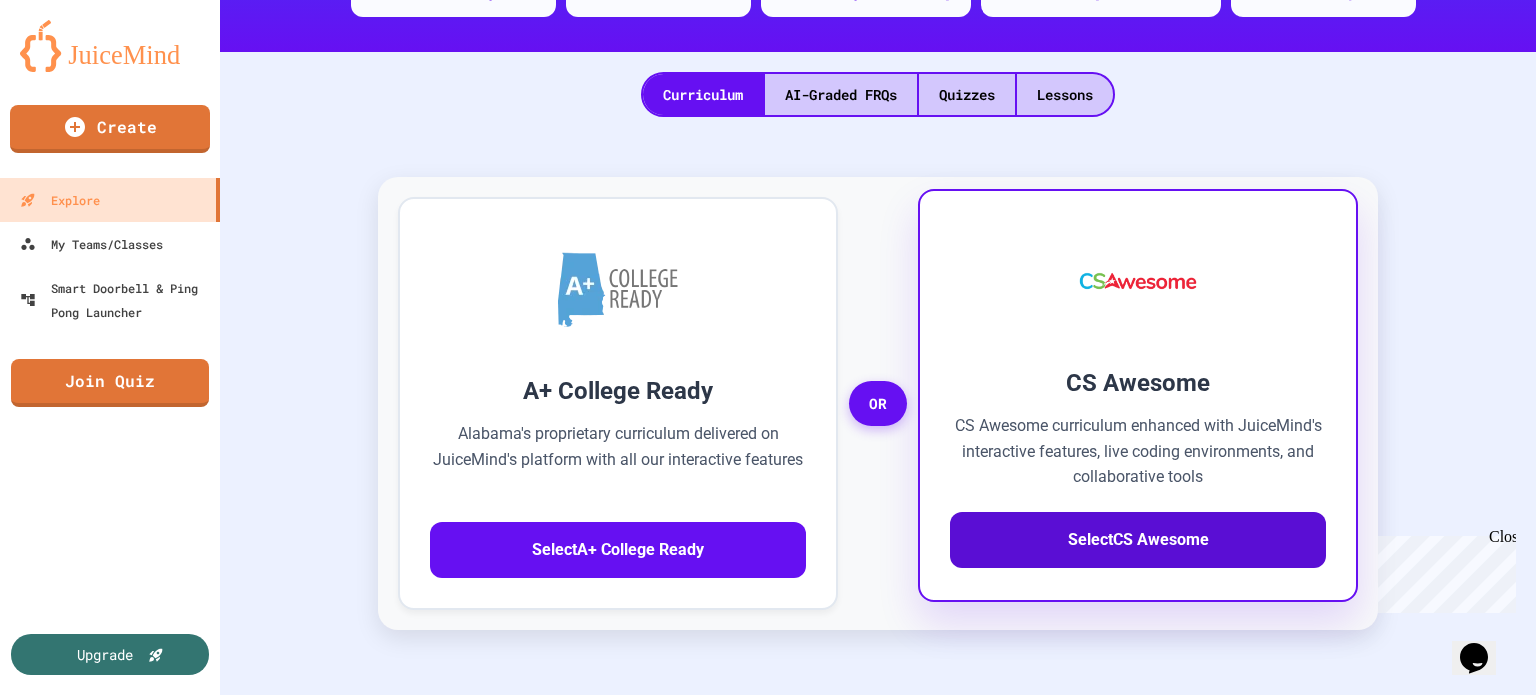 click on "Select  CS Awesome" at bounding box center [1138, 540] 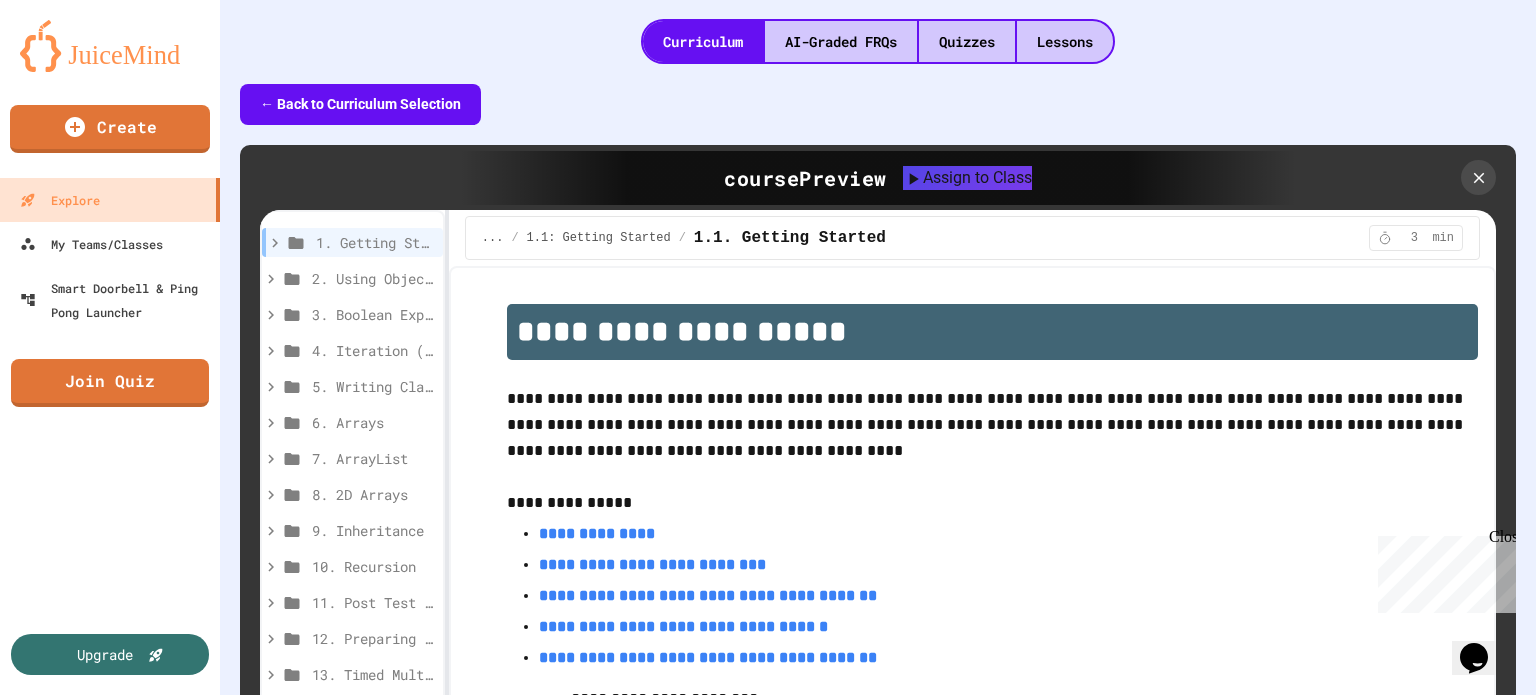 scroll, scrollTop: 454, scrollLeft: 0, axis: vertical 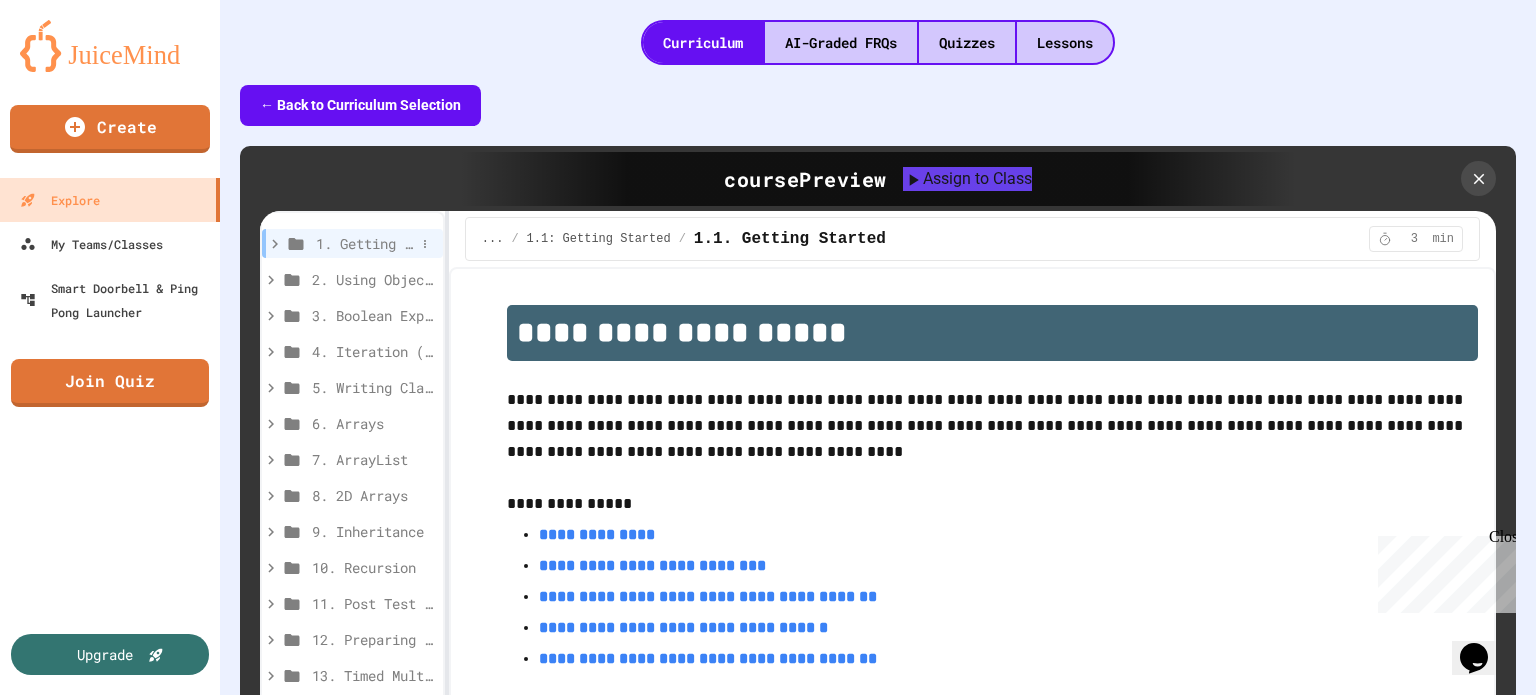 click 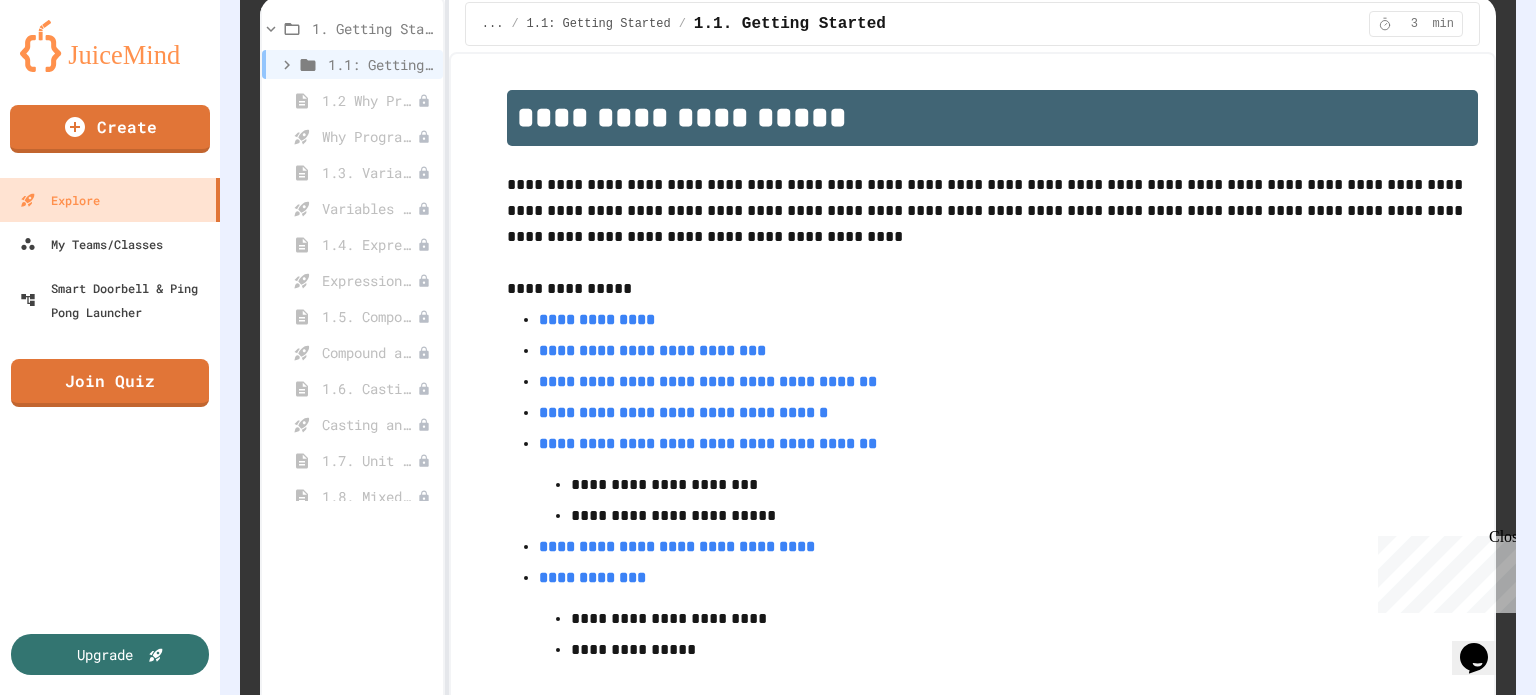 scroll, scrollTop: 670, scrollLeft: 0, axis: vertical 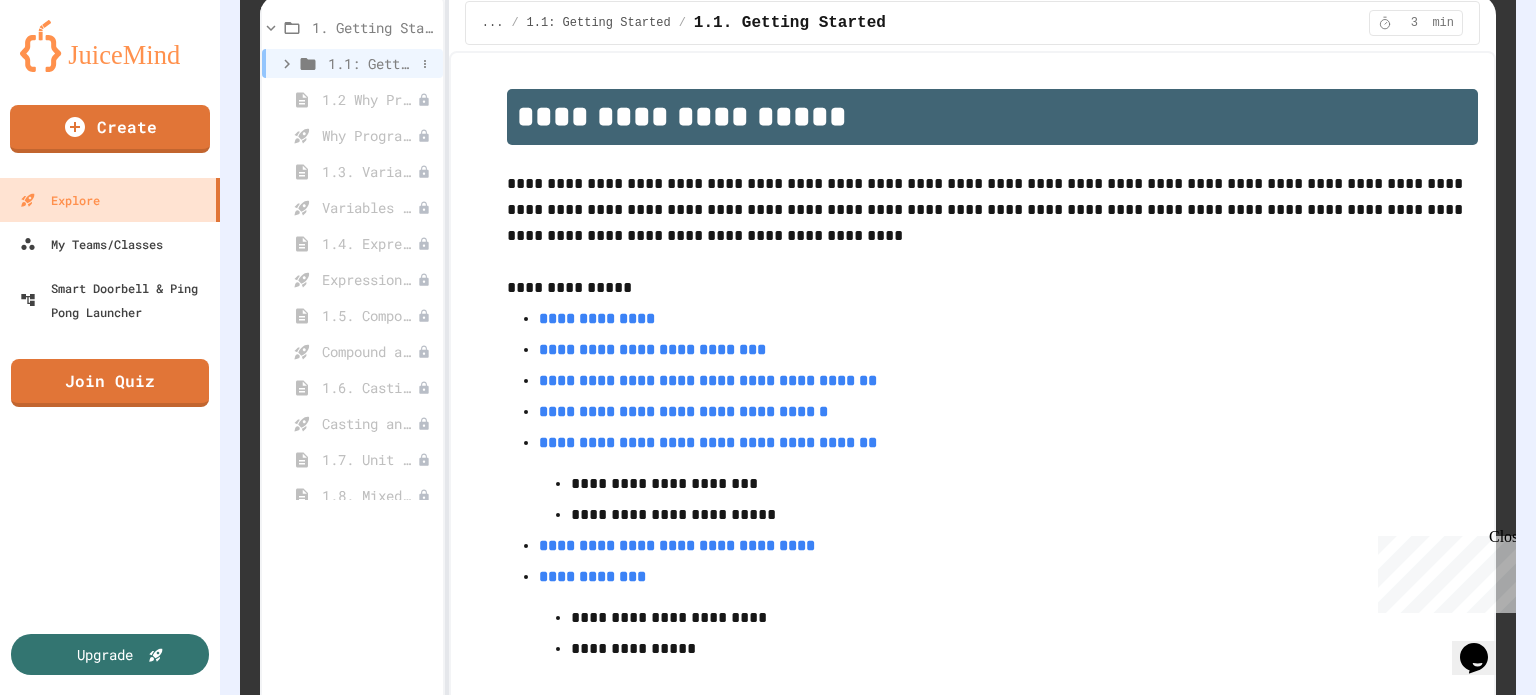 click 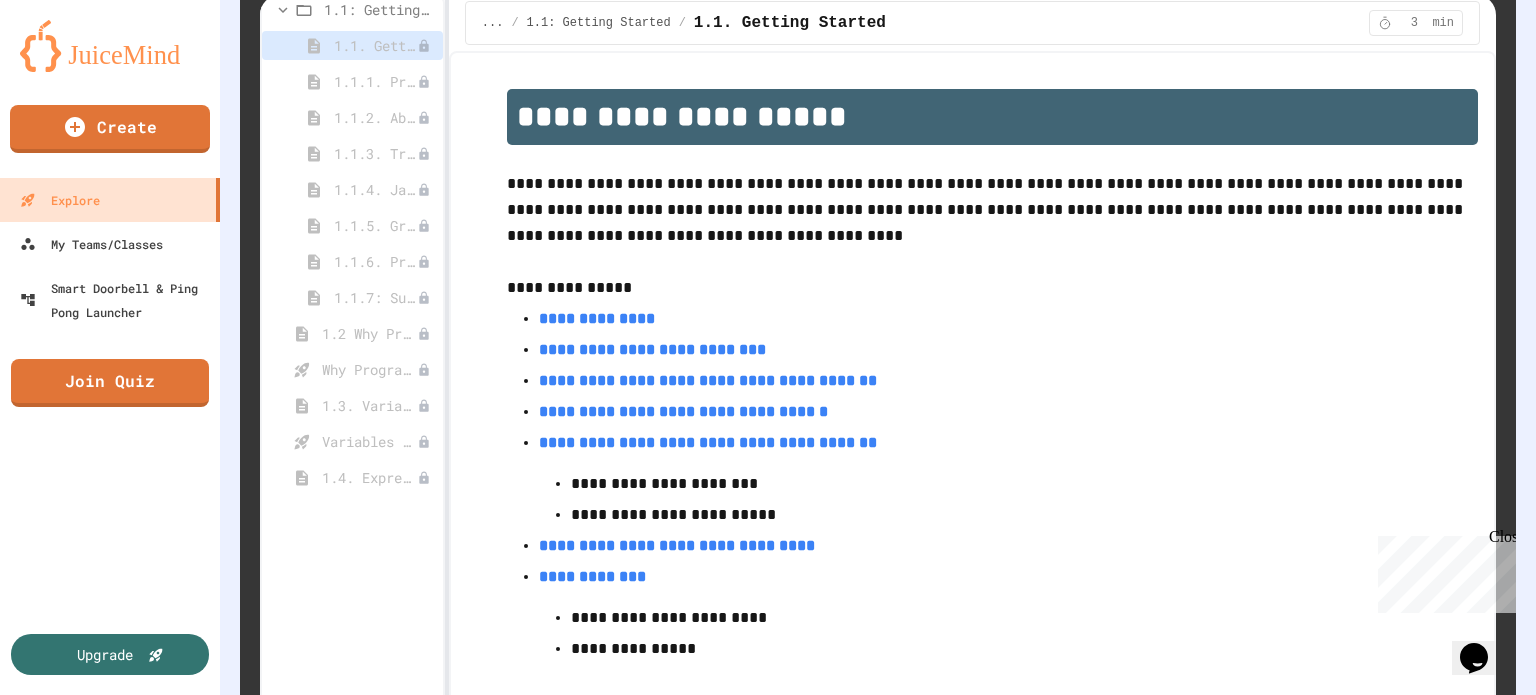 scroll, scrollTop: 56, scrollLeft: 0, axis: vertical 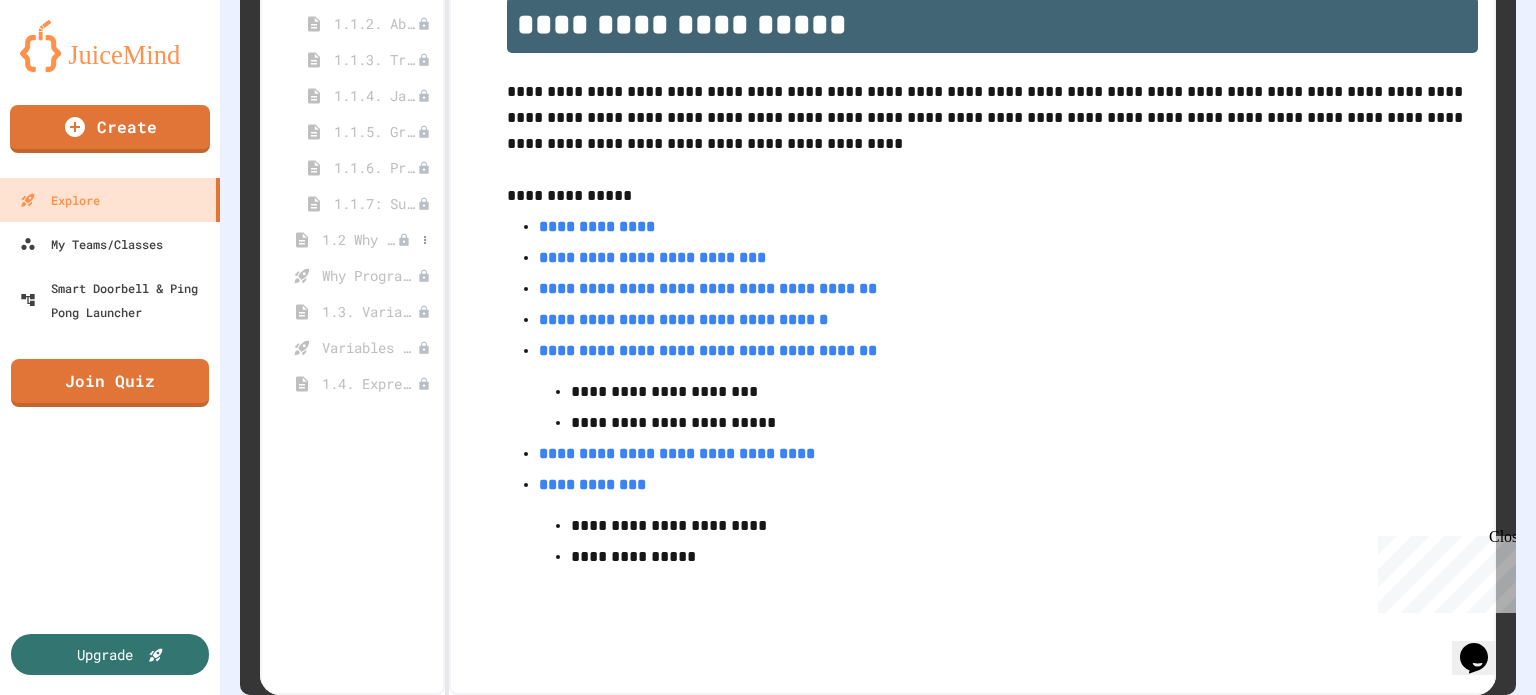click on "1.2   Why Programming? Why Java?" at bounding box center [359, 239] 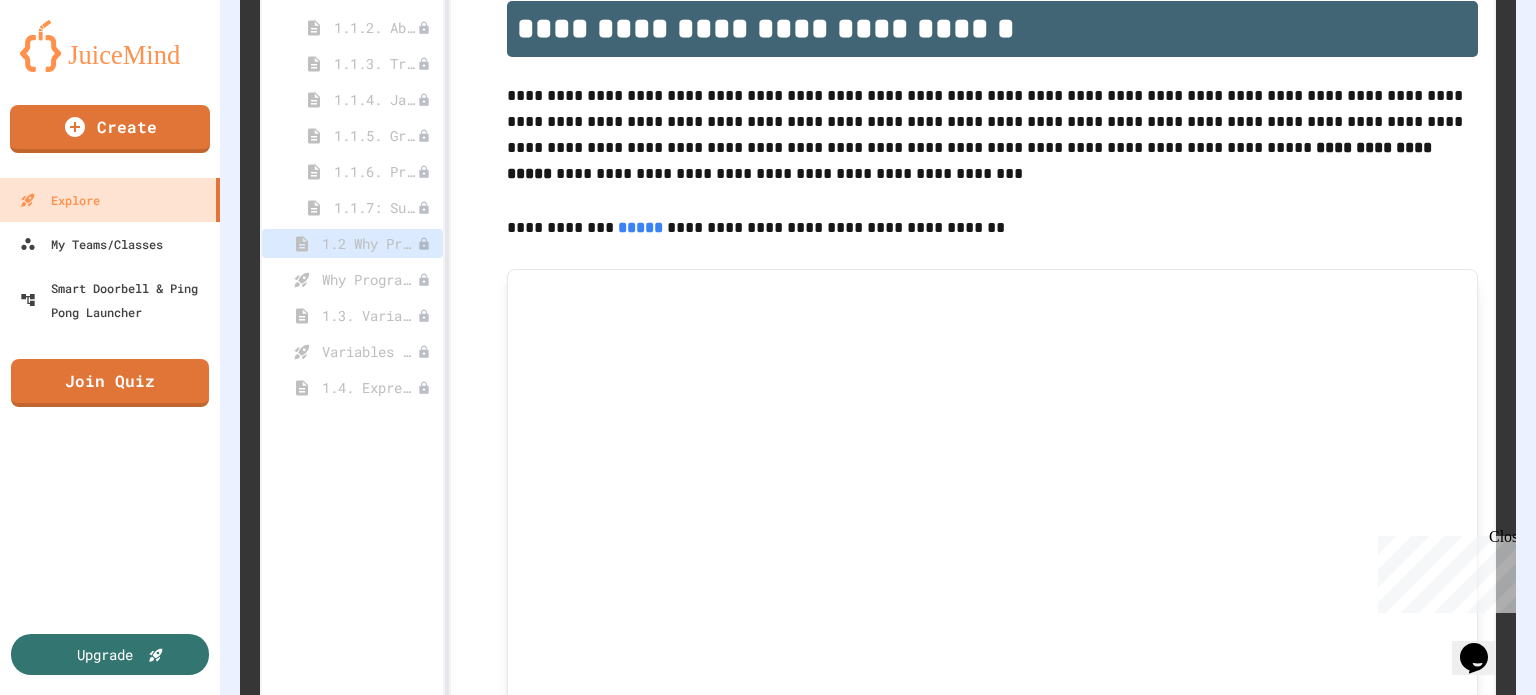 scroll, scrollTop: 807, scrollLeft: 0, axis: vertical 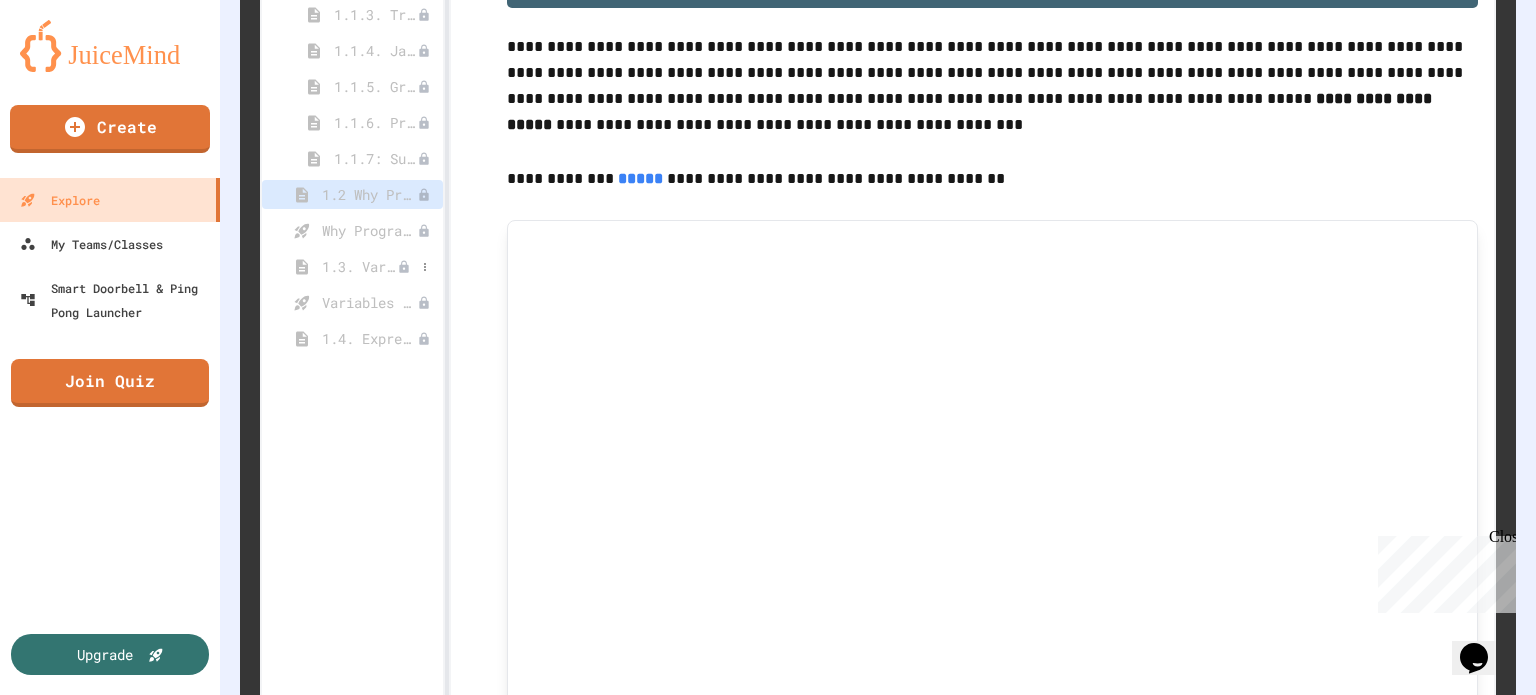 click on "1.3. Variables and Data Types" at bounding box center [359, 266] 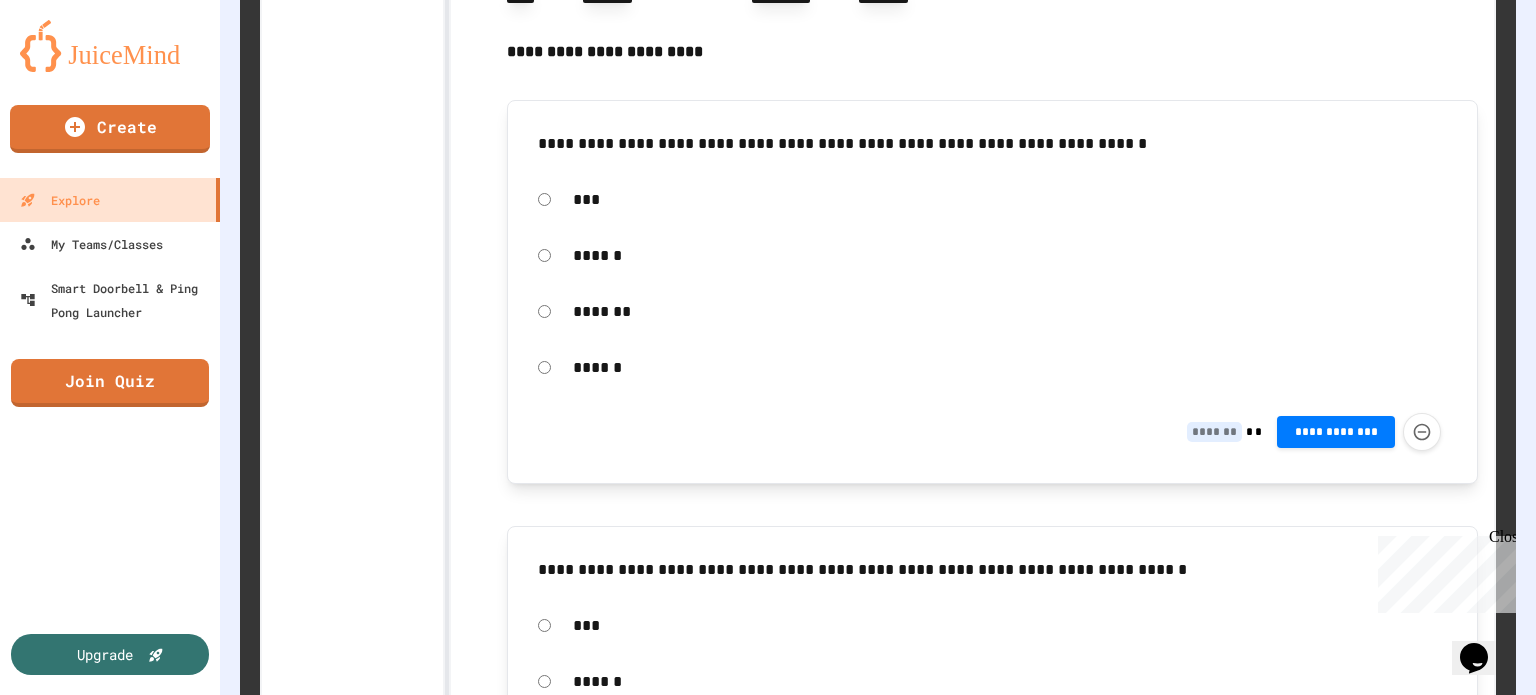 scroll, scrollTop: 2553, scrollLeft: 0, axis: vertical 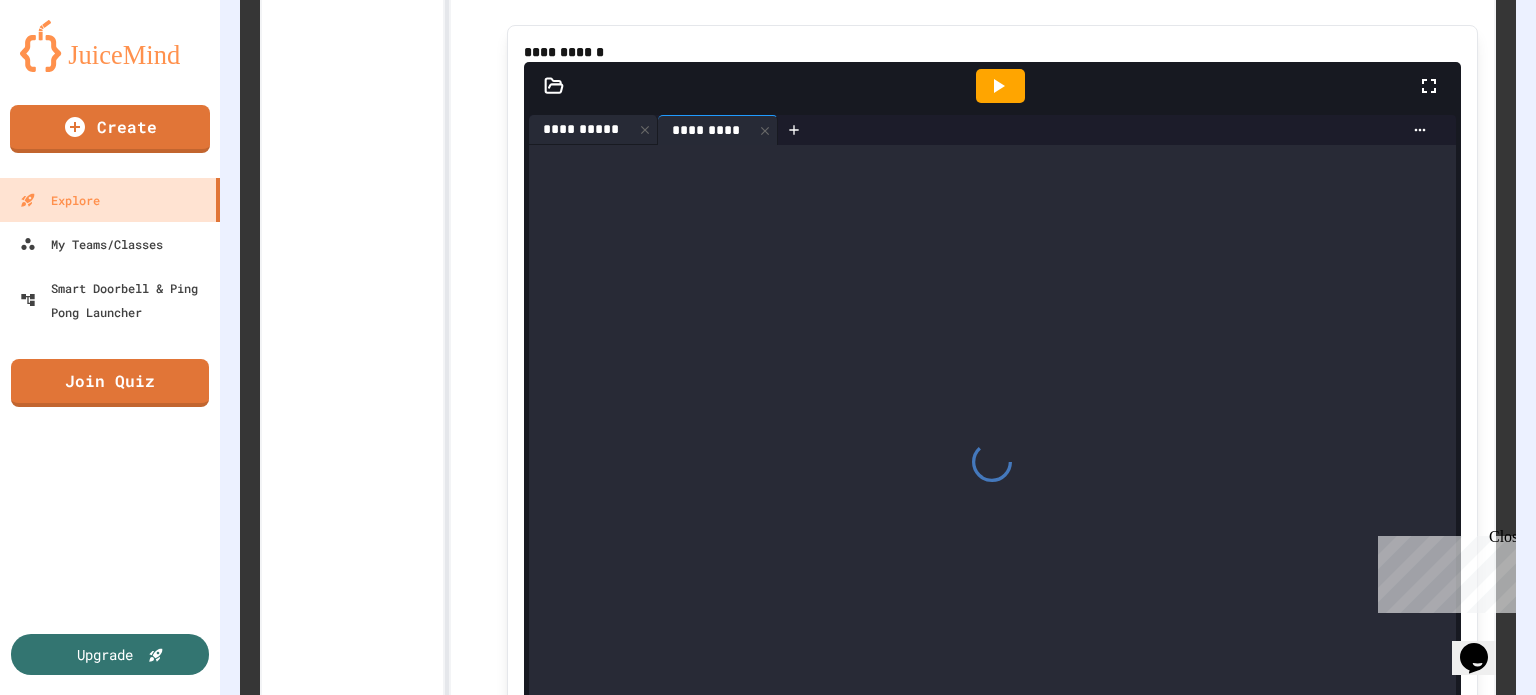 click on "**********" at bounding box center [581, 129] 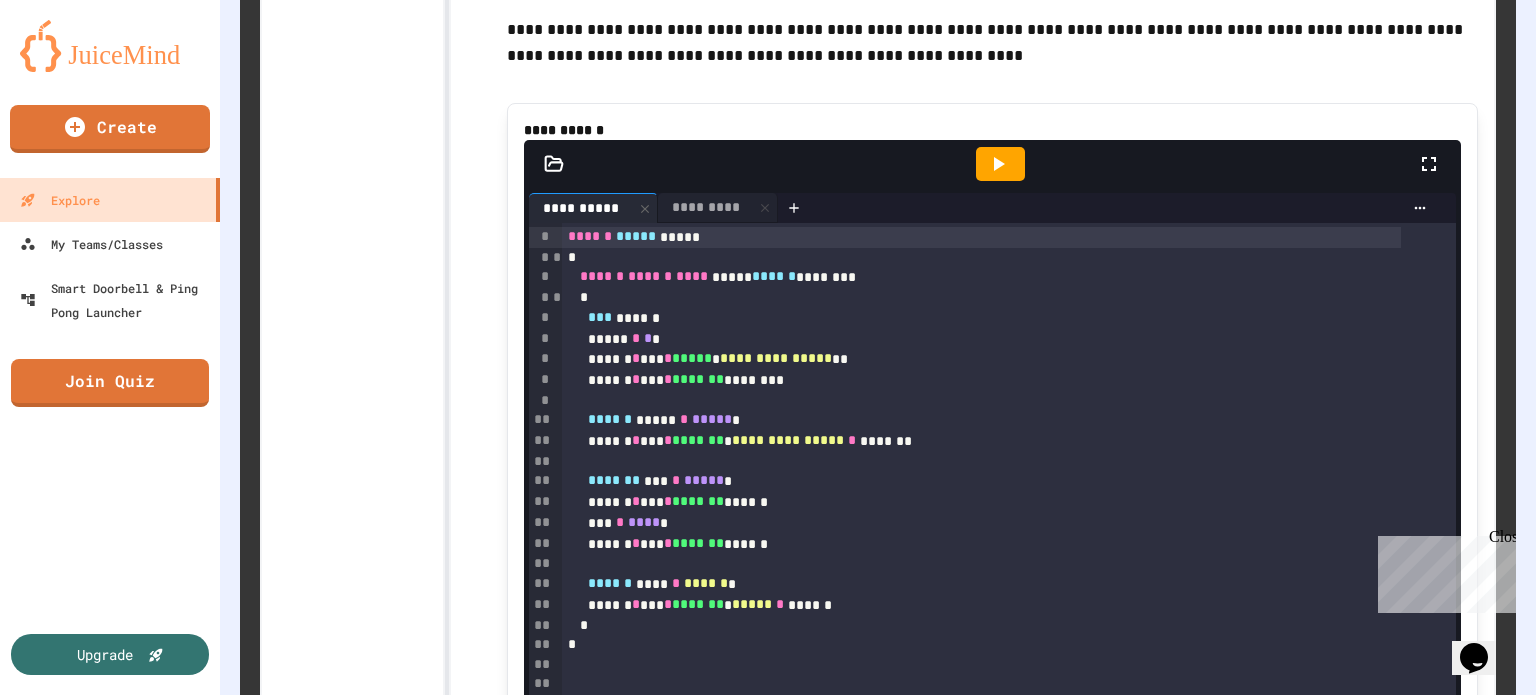 scroll, scrollTop: 6098, scrollLeft: 0, axis: vertical 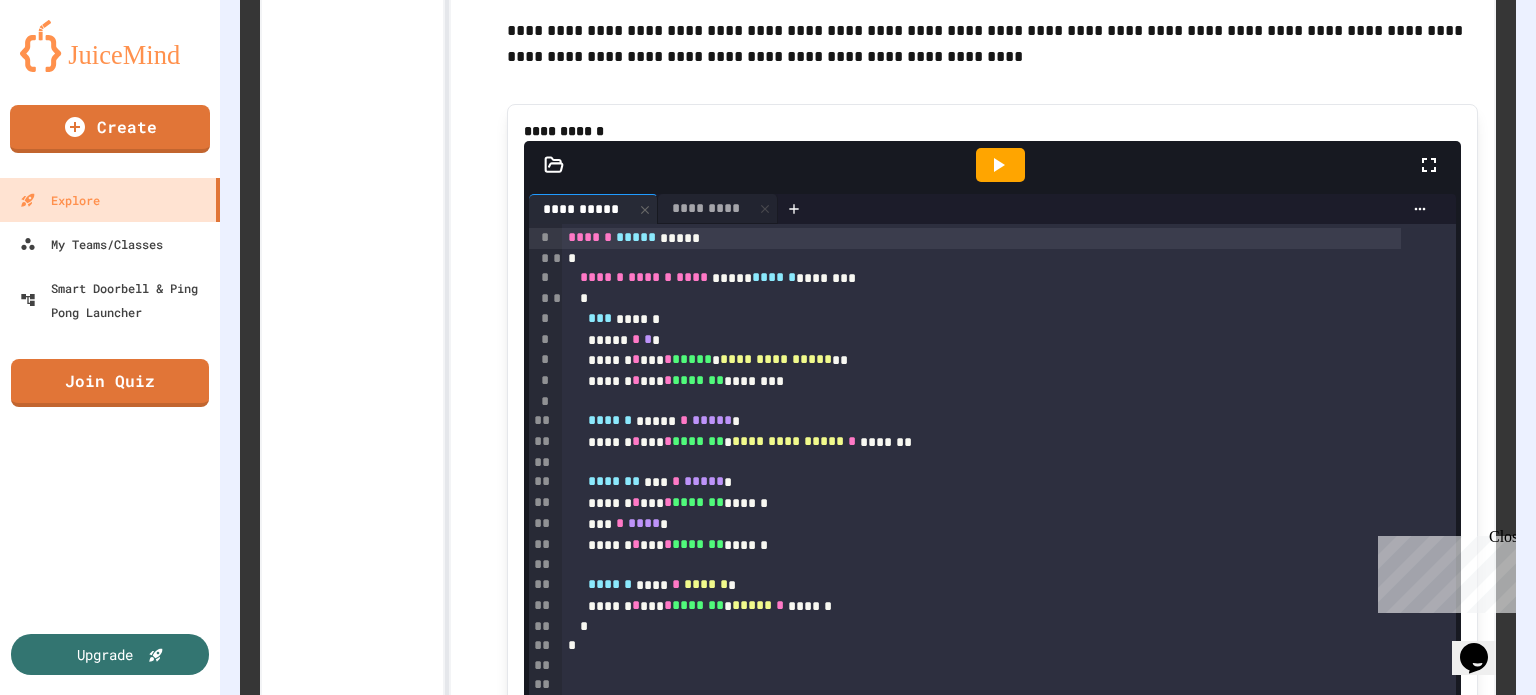 click 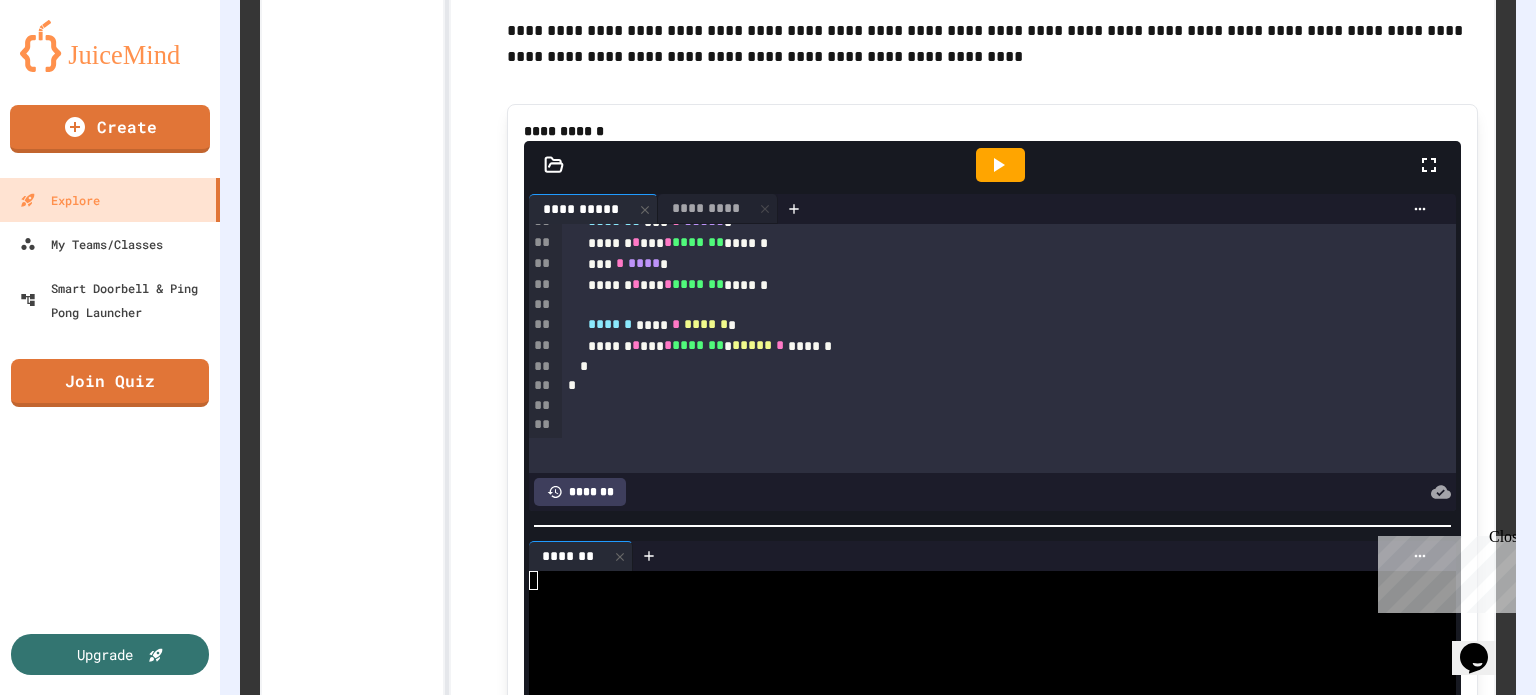 scroll, scrollTop: 260, scrollLeft: 0, axis: vertical 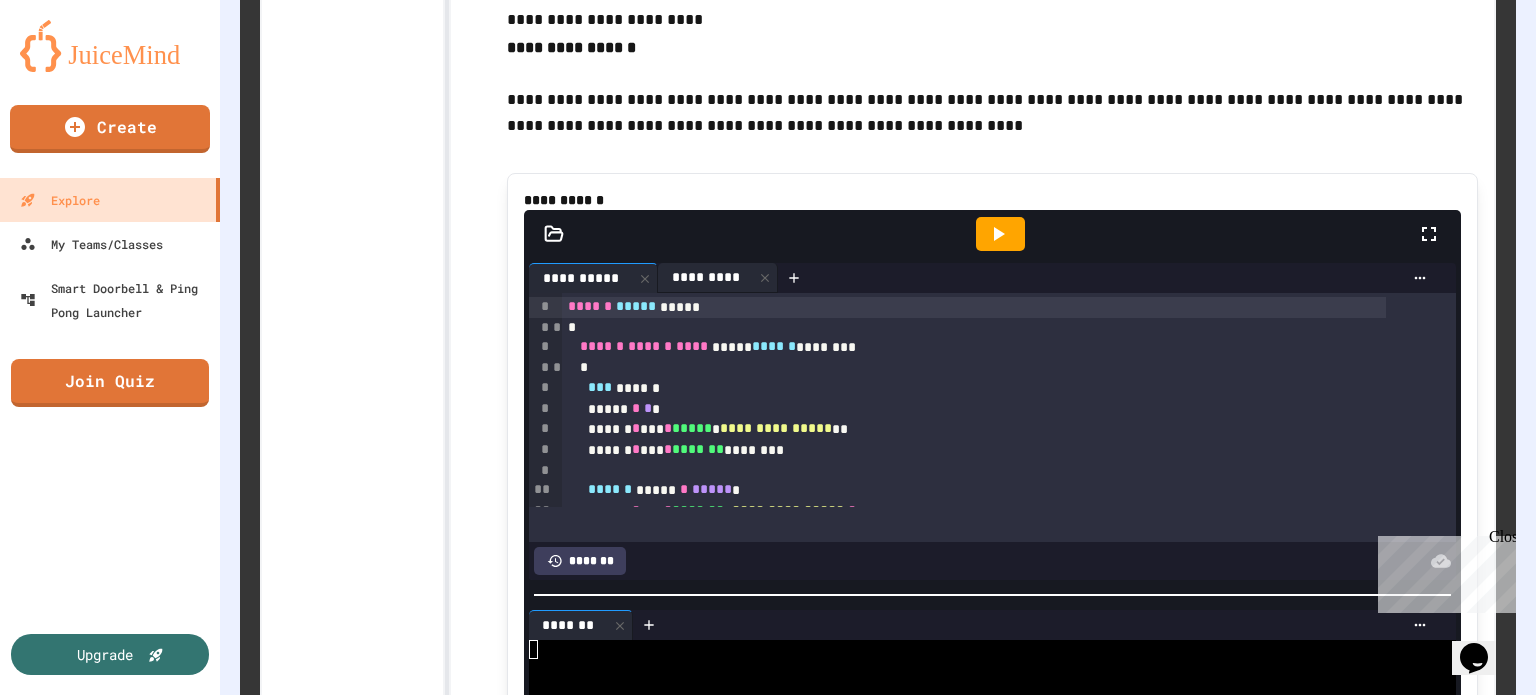 click on "*********" at bounding box center (706, 277) 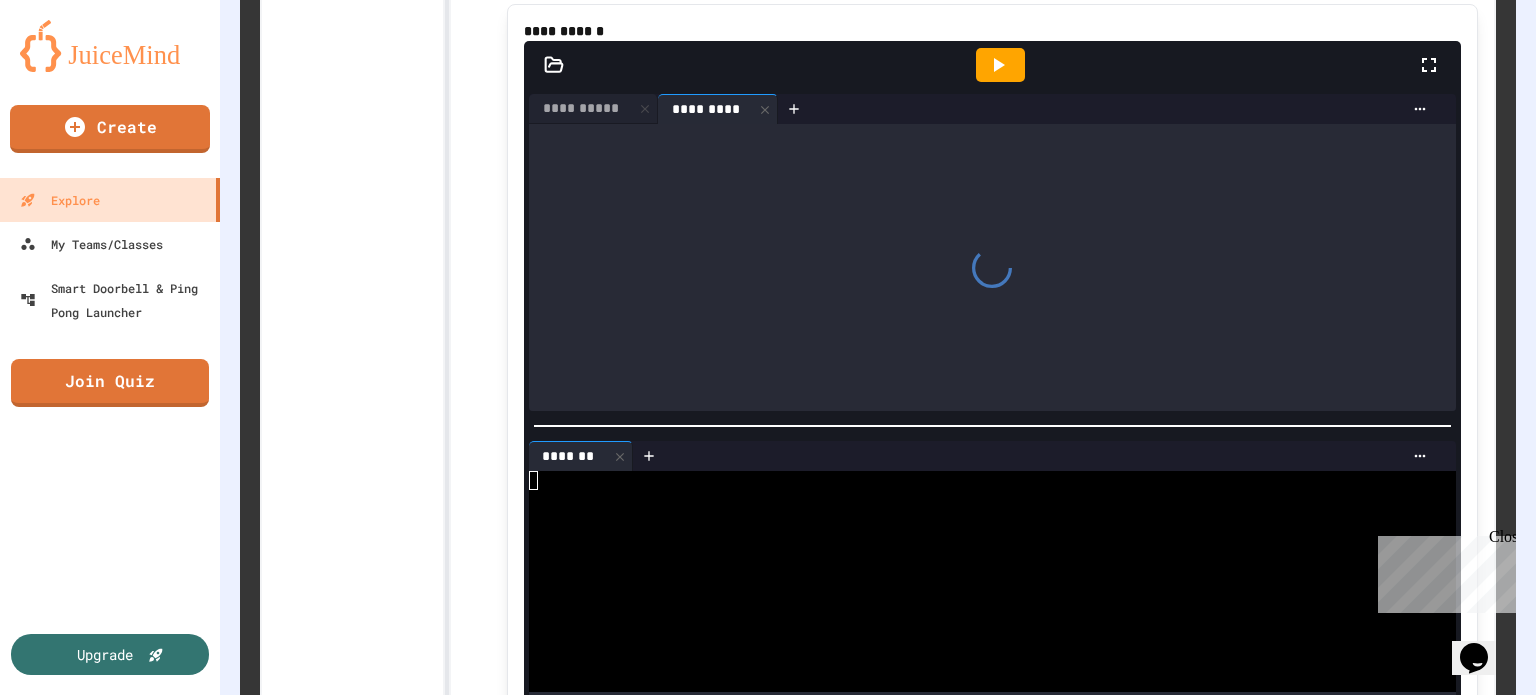 scroll, scrollTop: 6192, scrollLeft: 0, axis: vertical 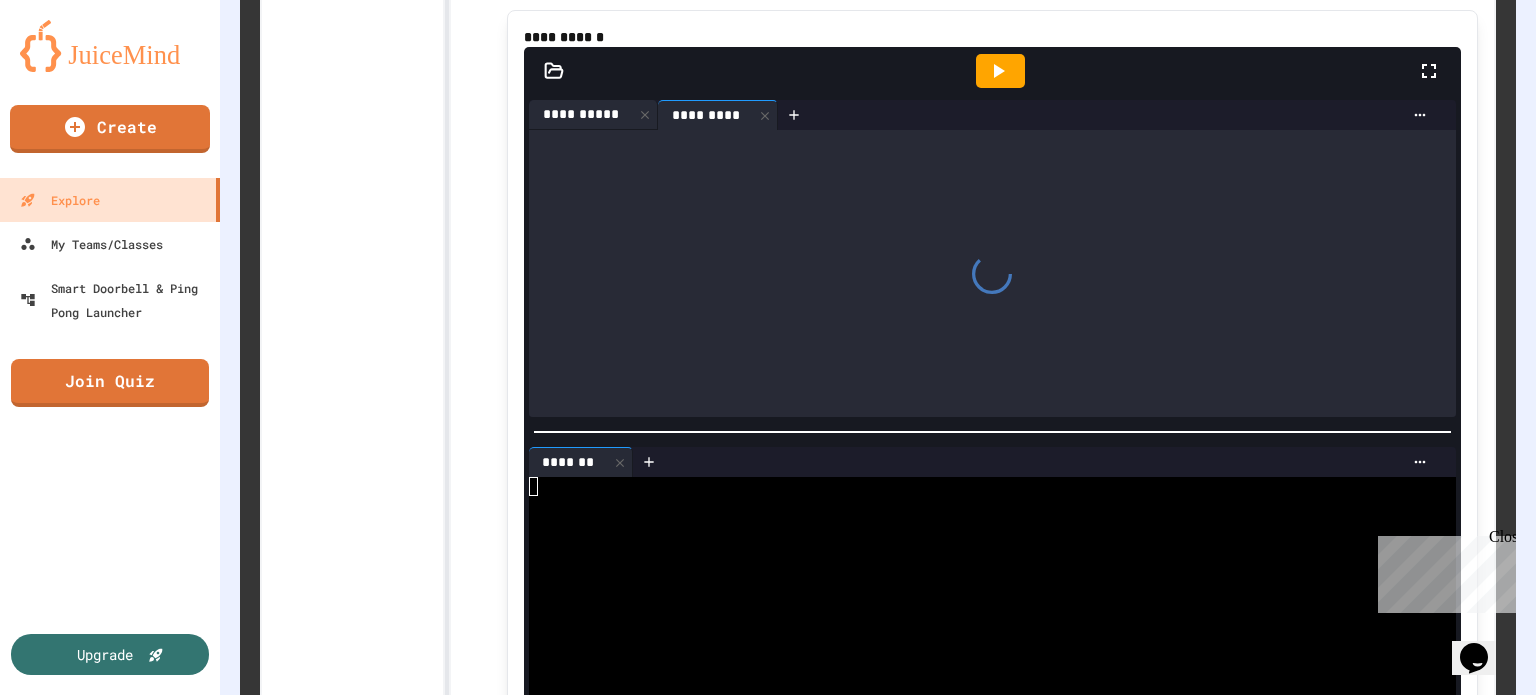click on "**********" at bounding box center (593, 115) 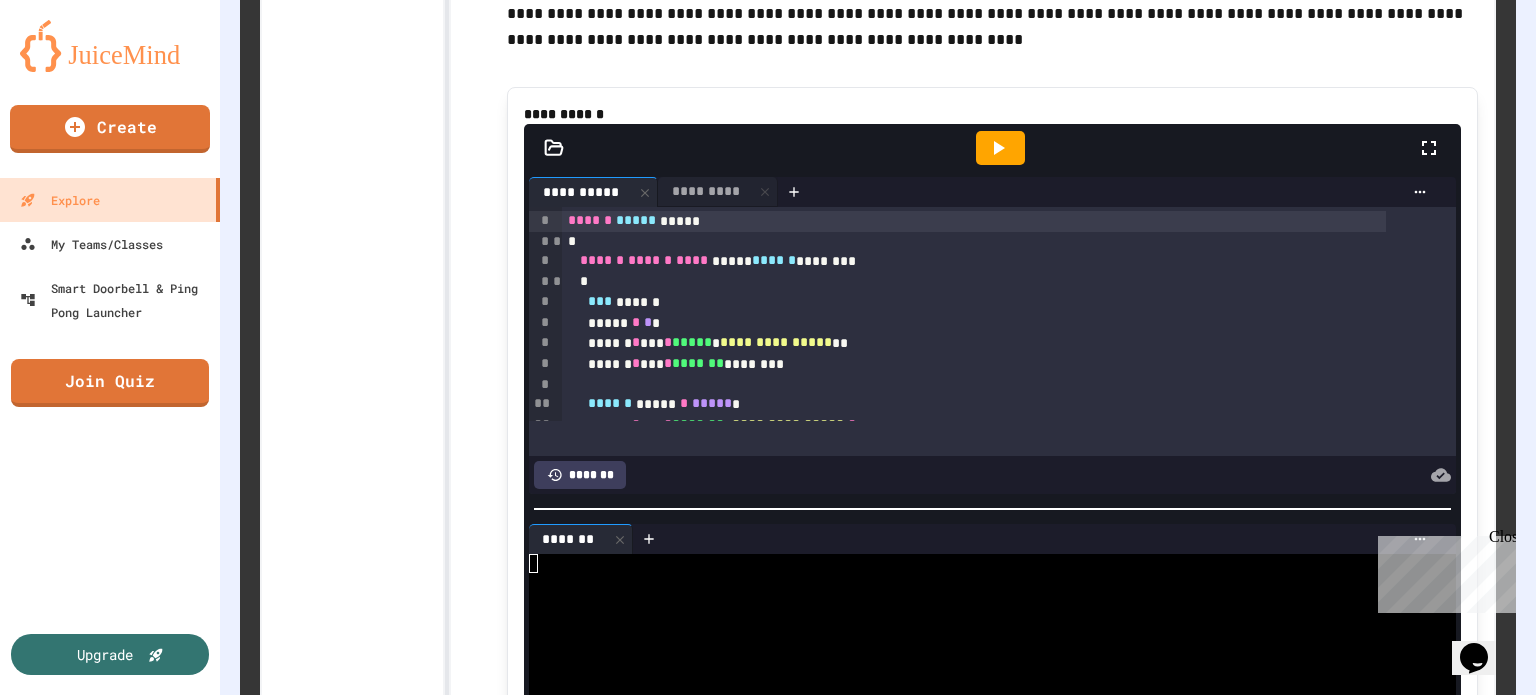 scroll, scrollTop: 6125, scrollLeft: 0, axis: vertical 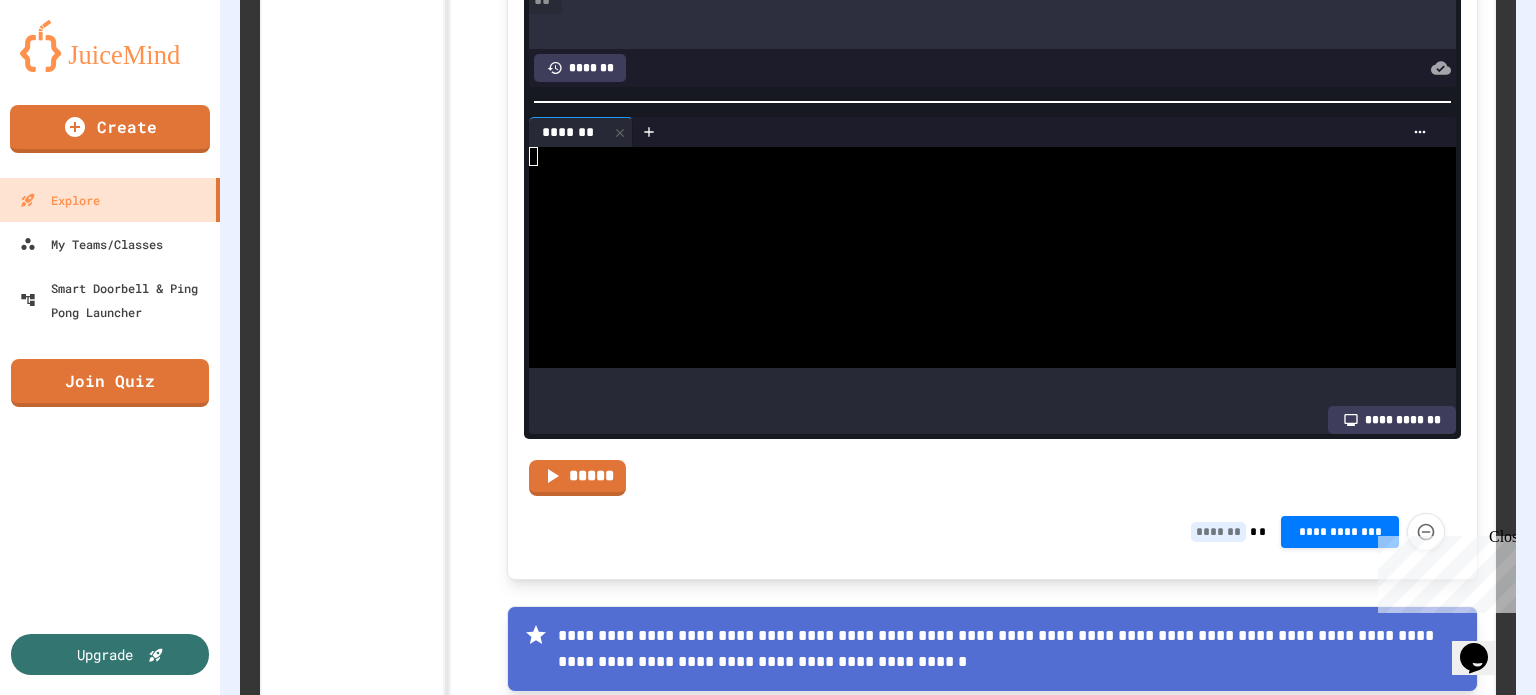 click on "**********" at bounding box center (1392, 420) 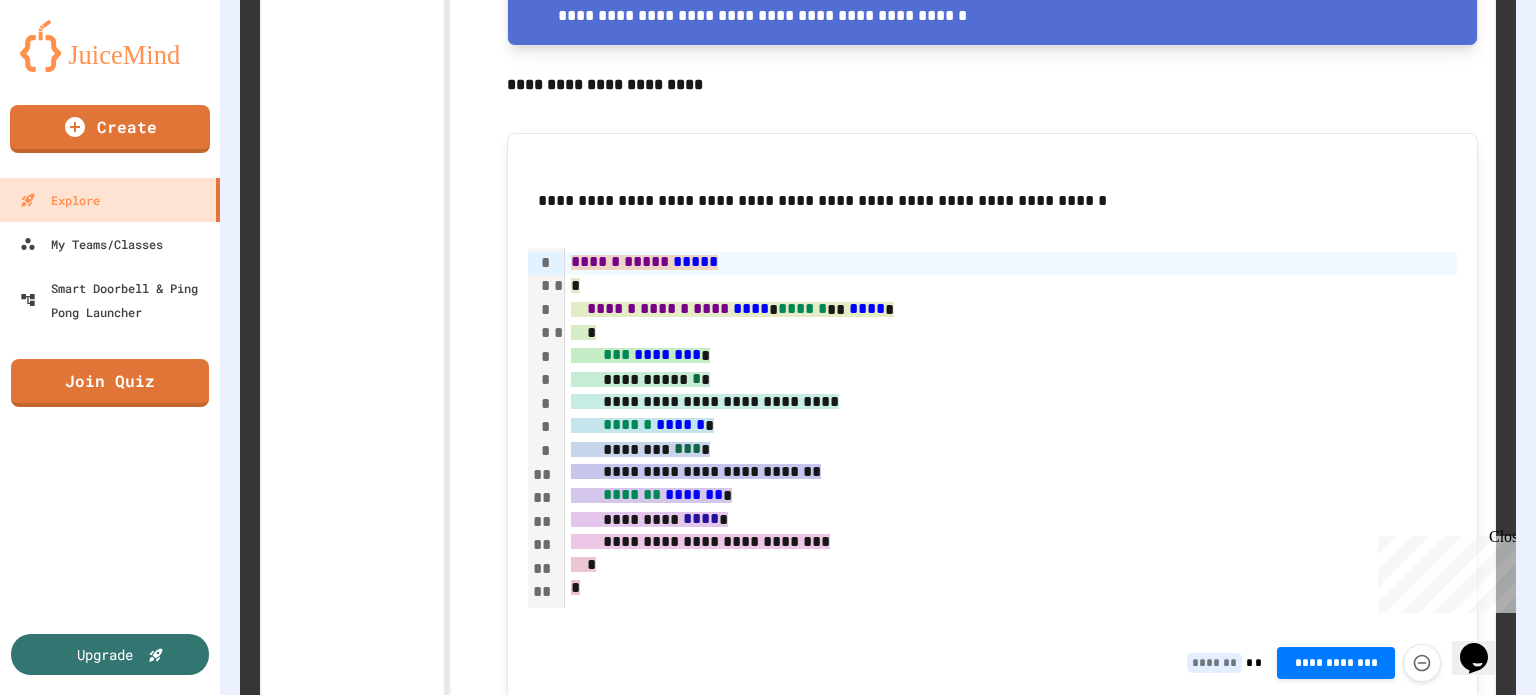scroll, scrollTop: 7167, scrollLeft: 0, axis: vertical 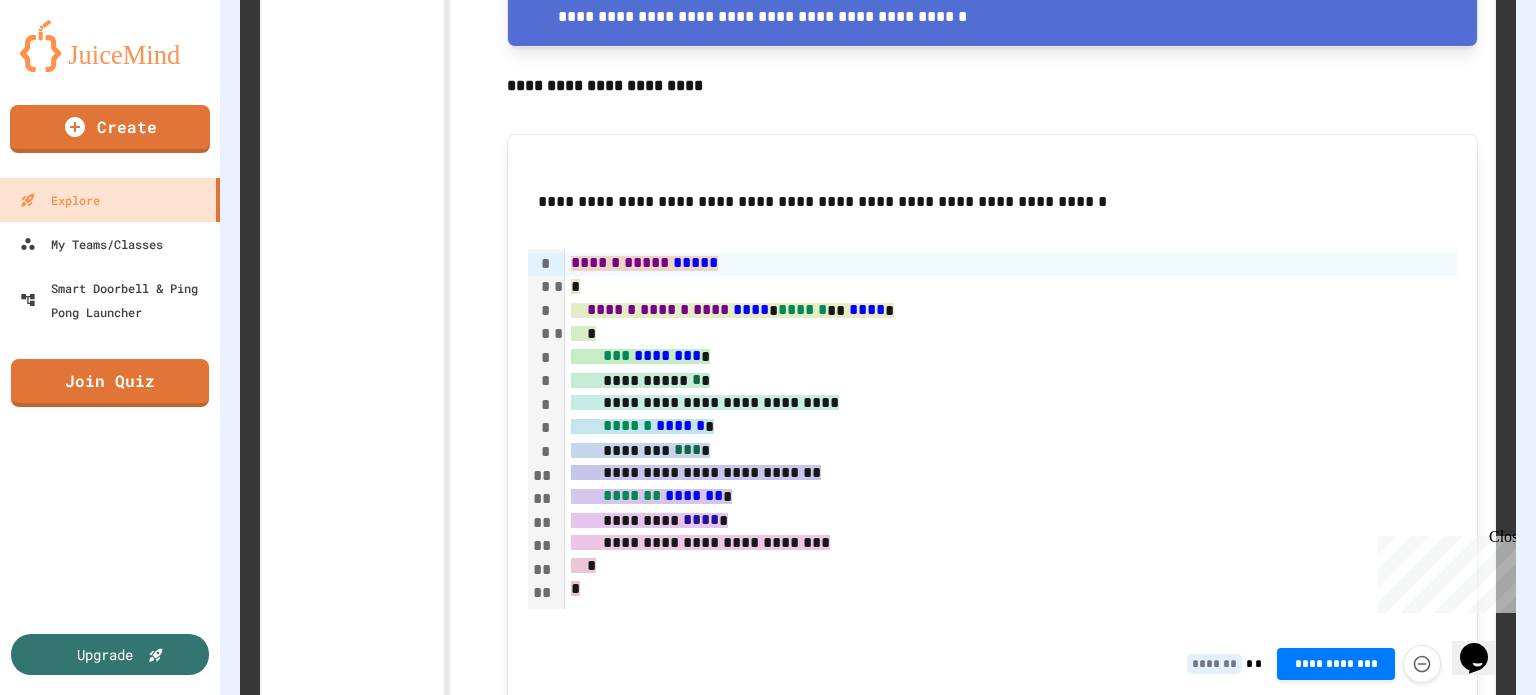 click on "***   ******** *" at bounding box center [640, 356] 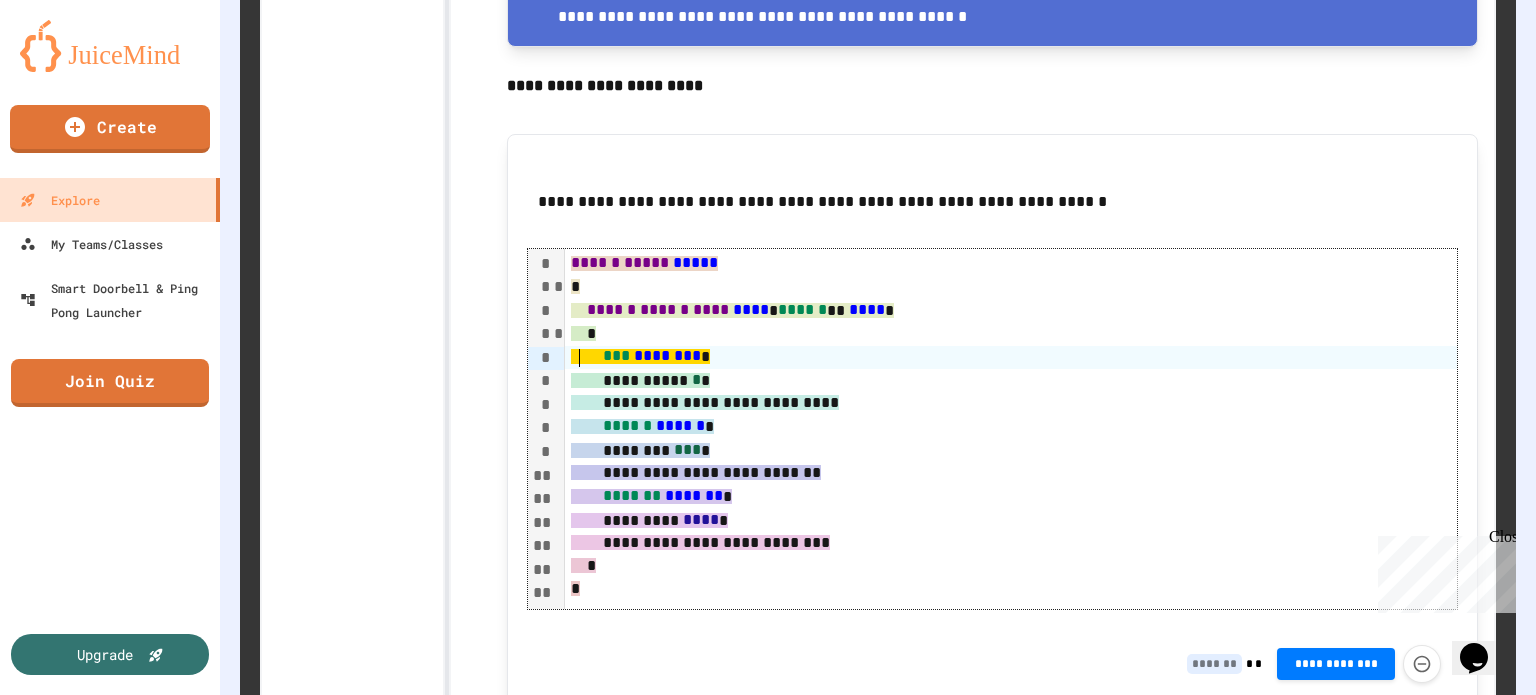 click on "******   ****** *" at bounding box center [642, 426] 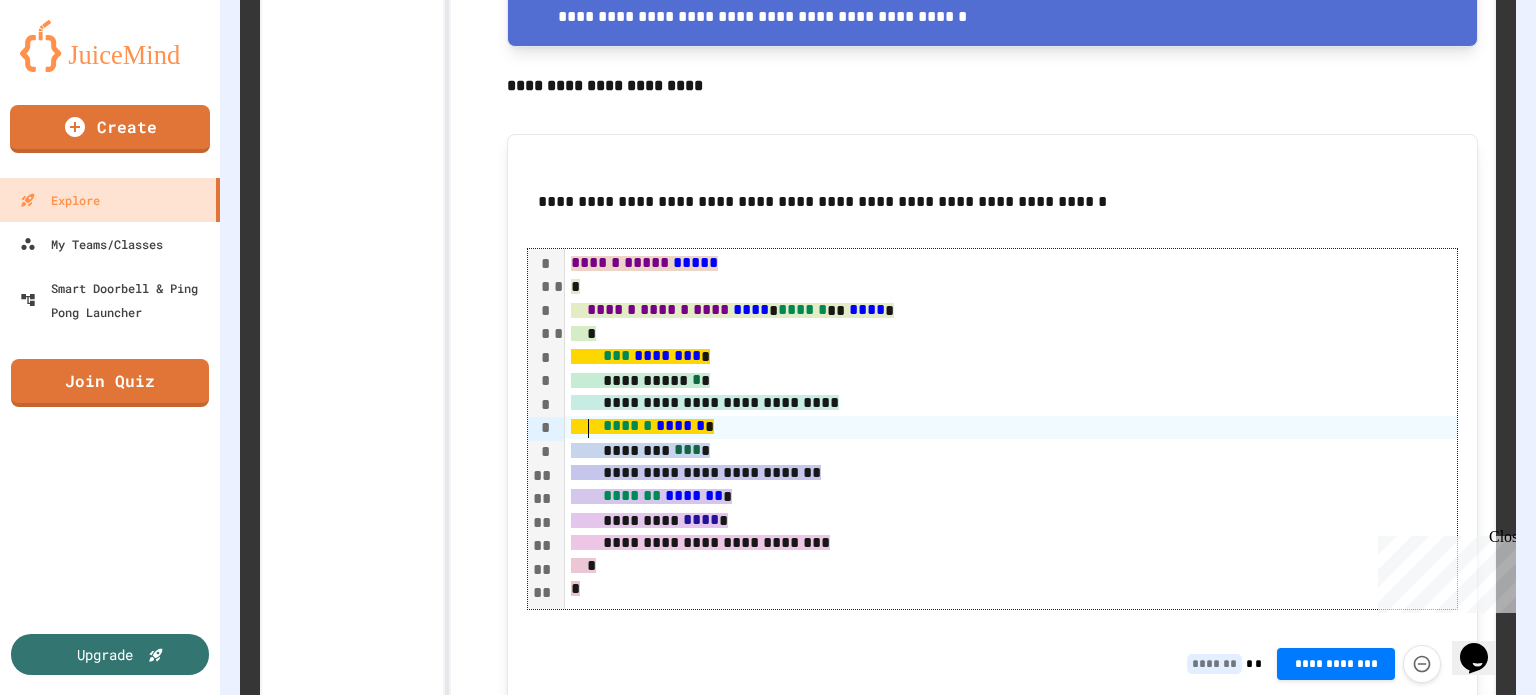 click on "*******   ******* *" at bounding box center (651, 496) 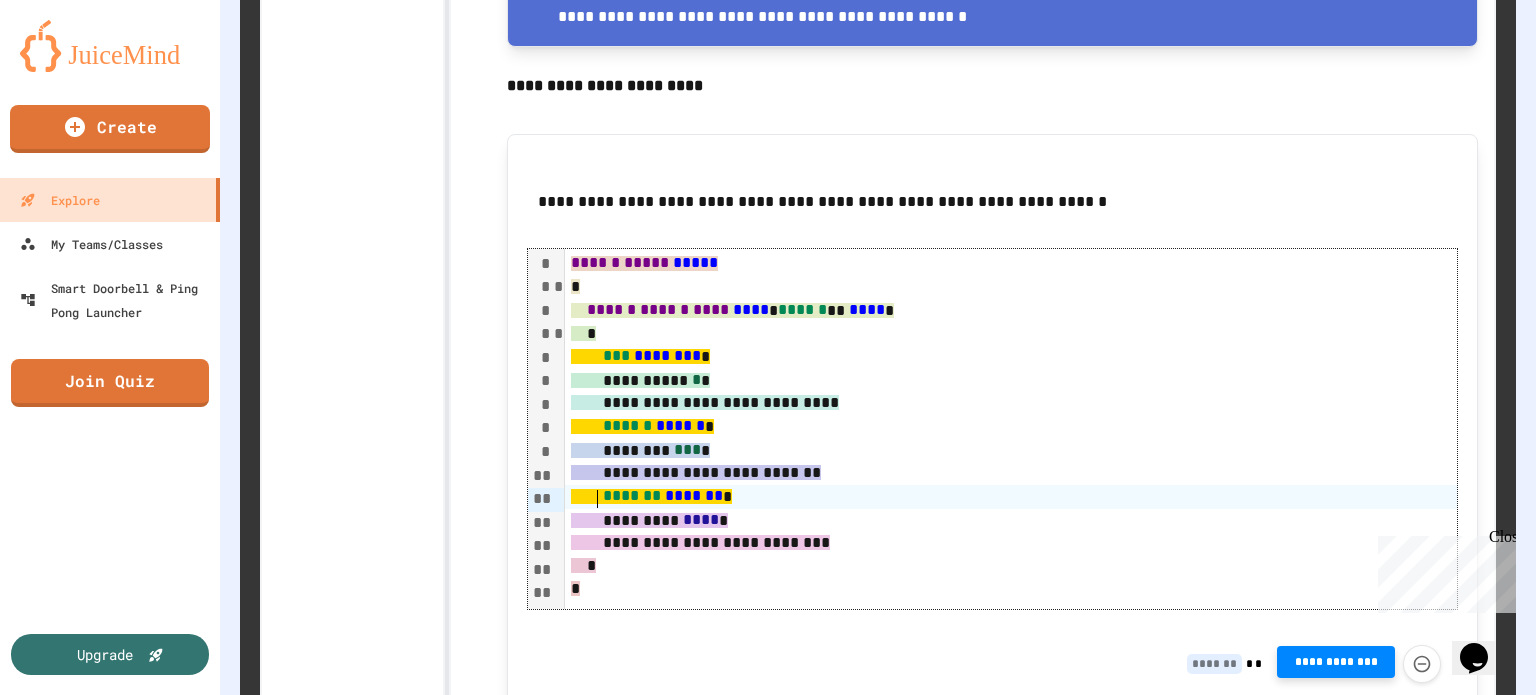 click on "**********" at bounding box center (1336, 662) 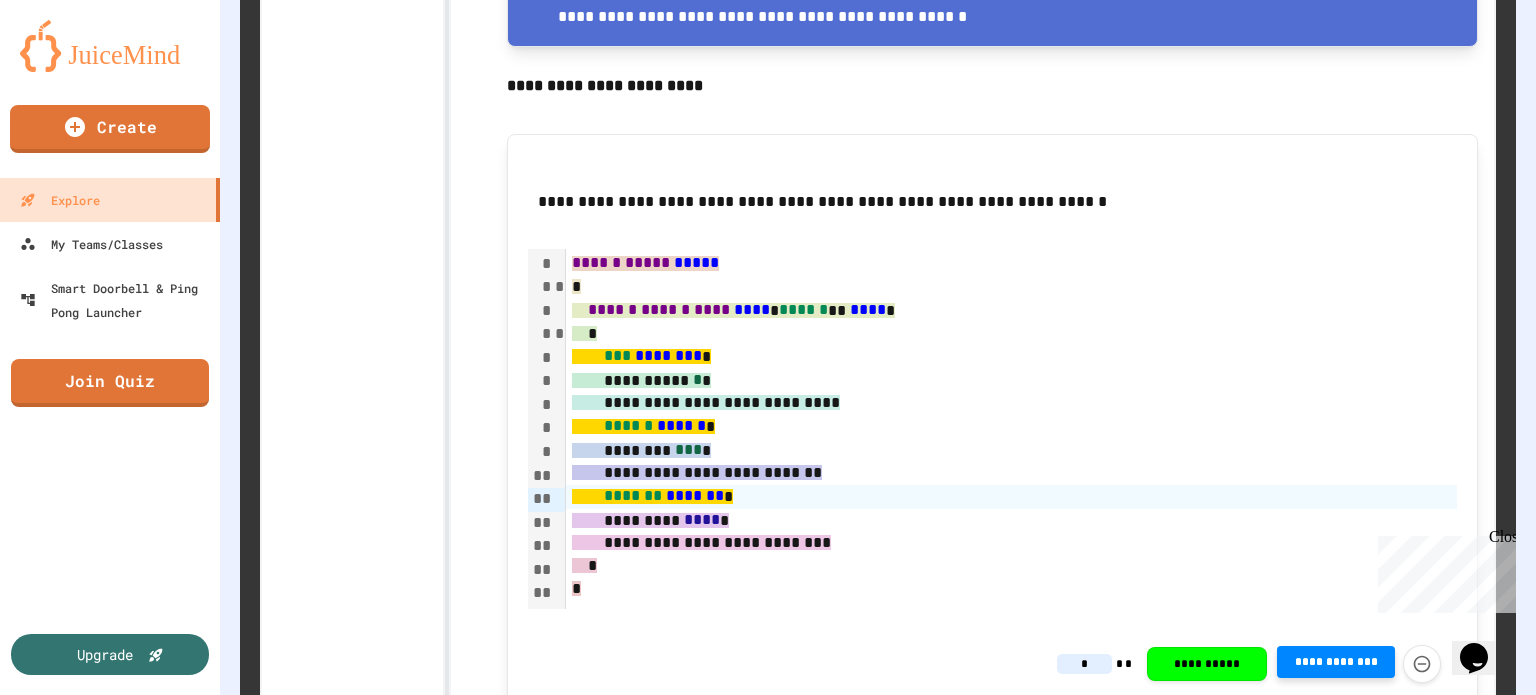 type on "*" 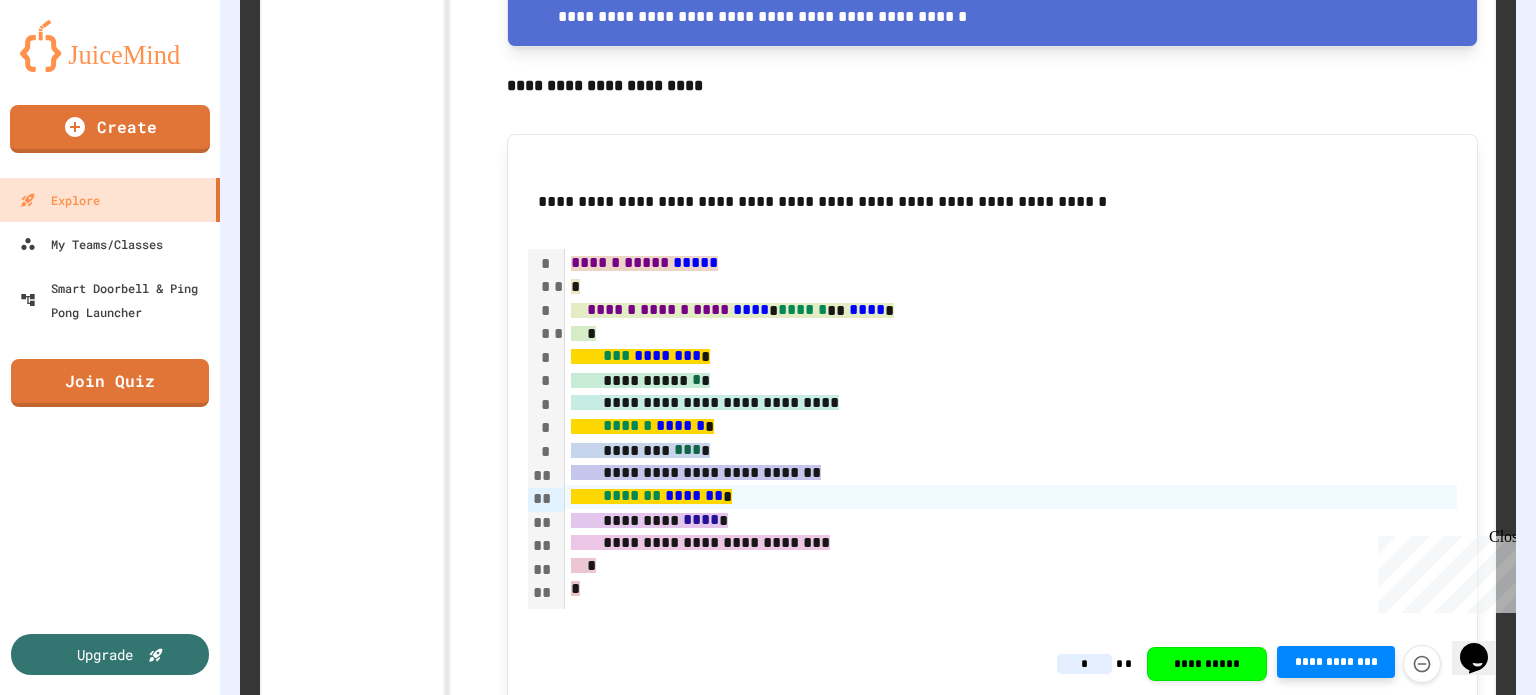click 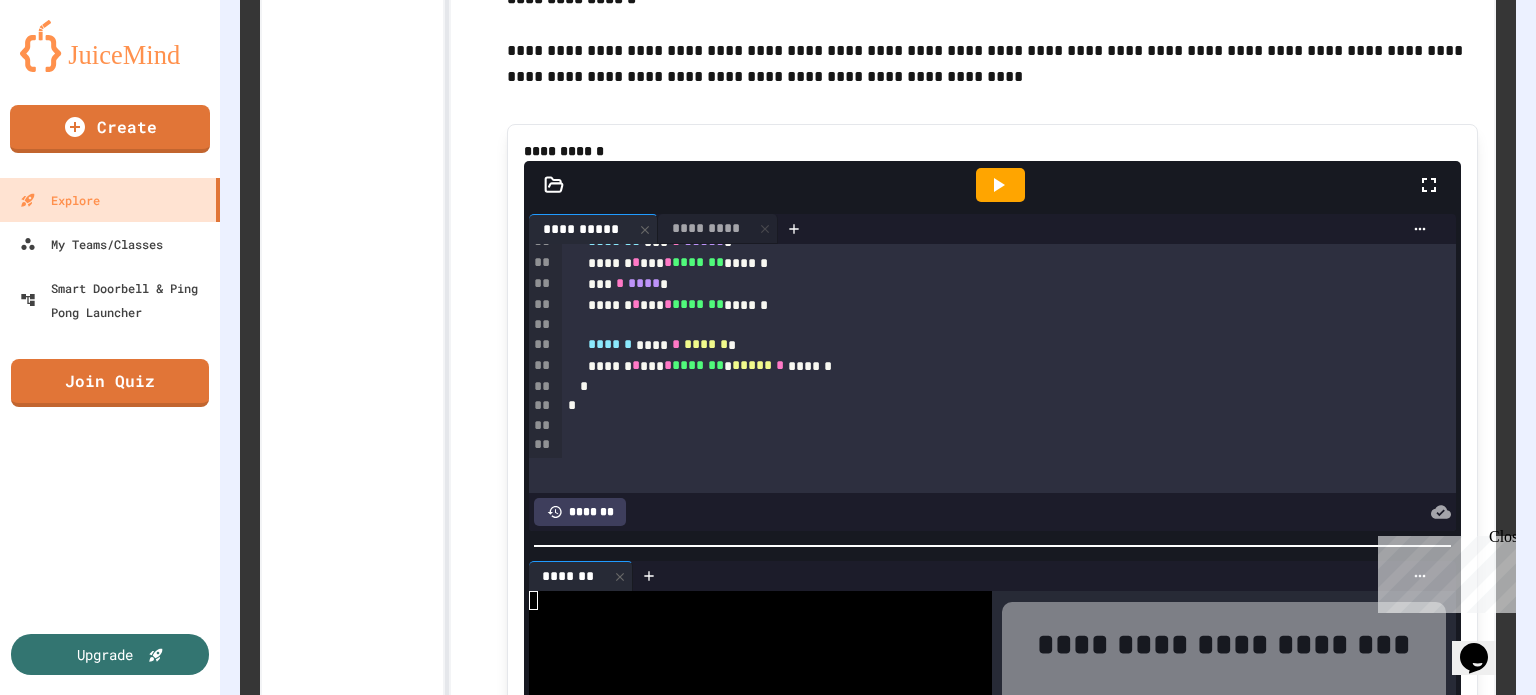 scroll, scrollTop: 6076, scrollLeft: 0, axis: vertical 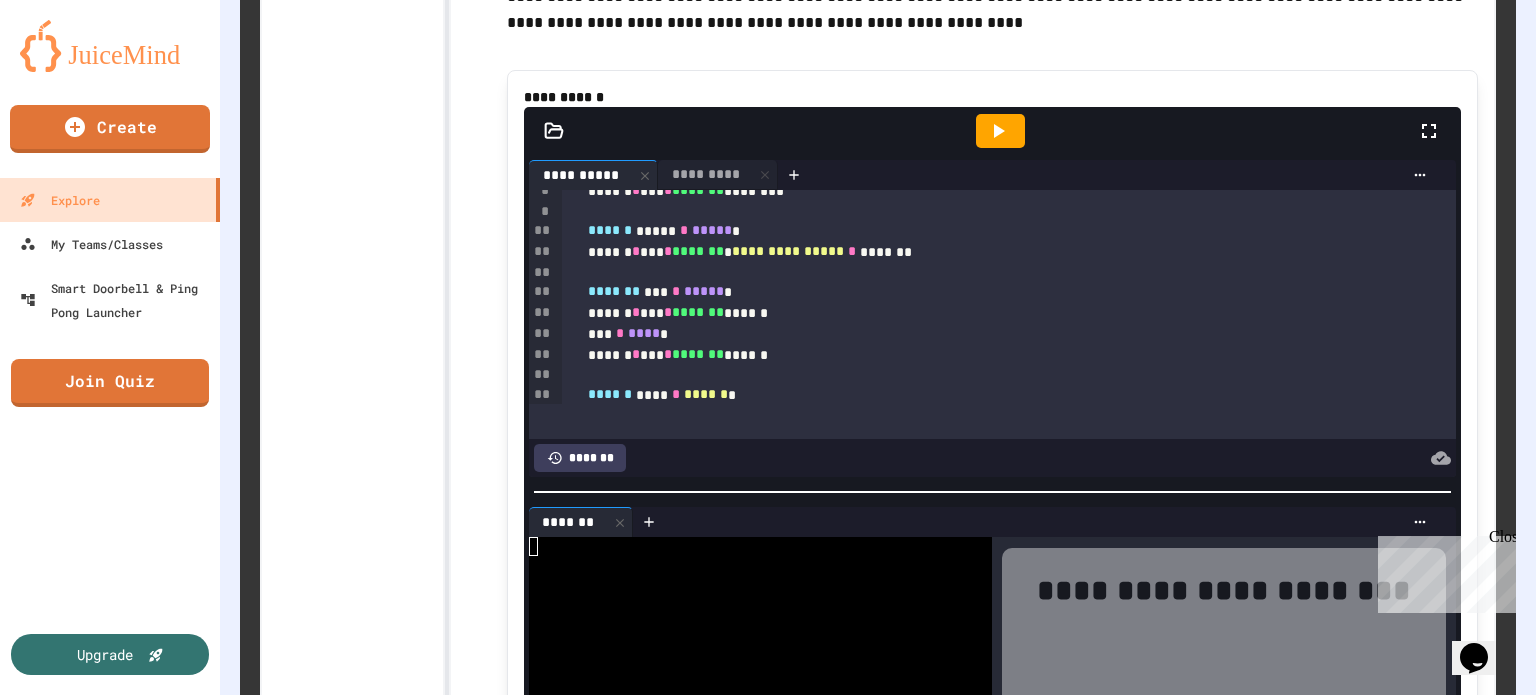 click 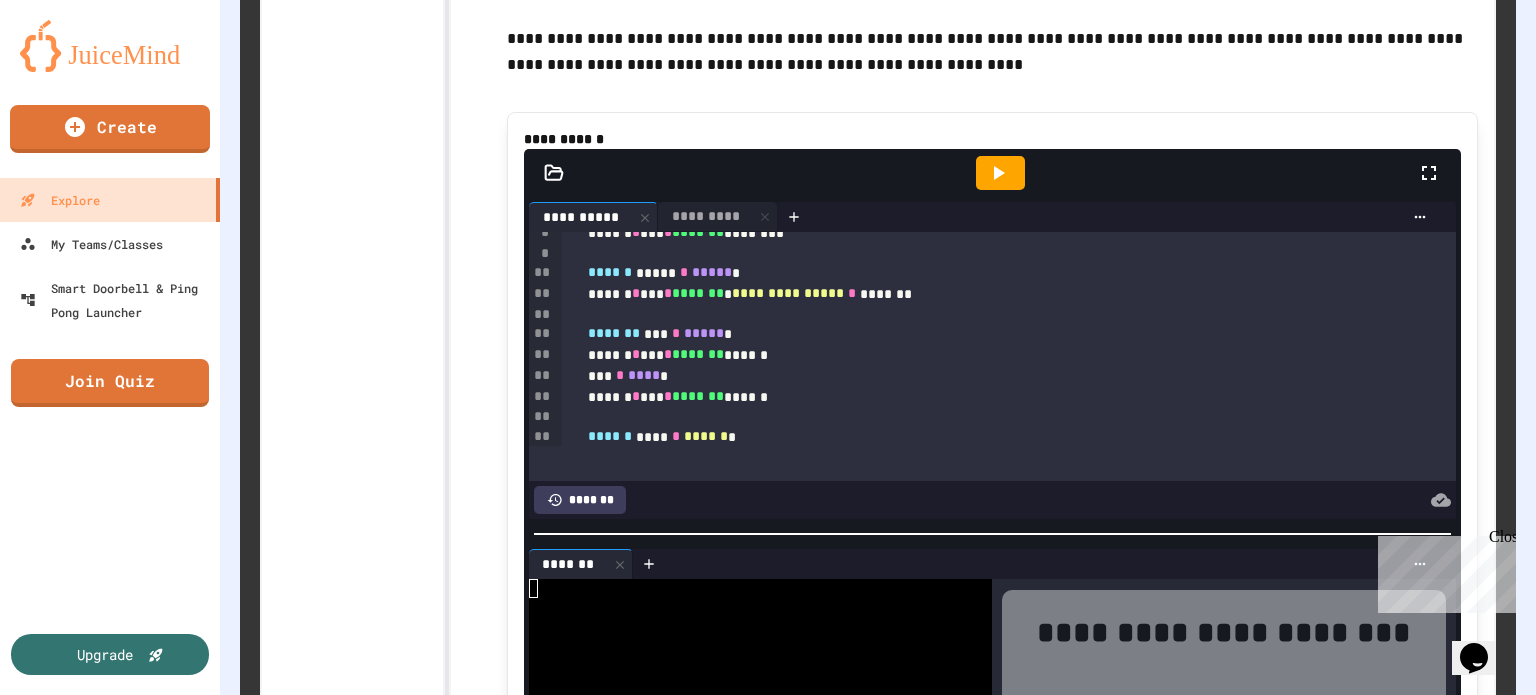scroll, scrollTop: 6090, scrollLeft: 0, axis: vertical 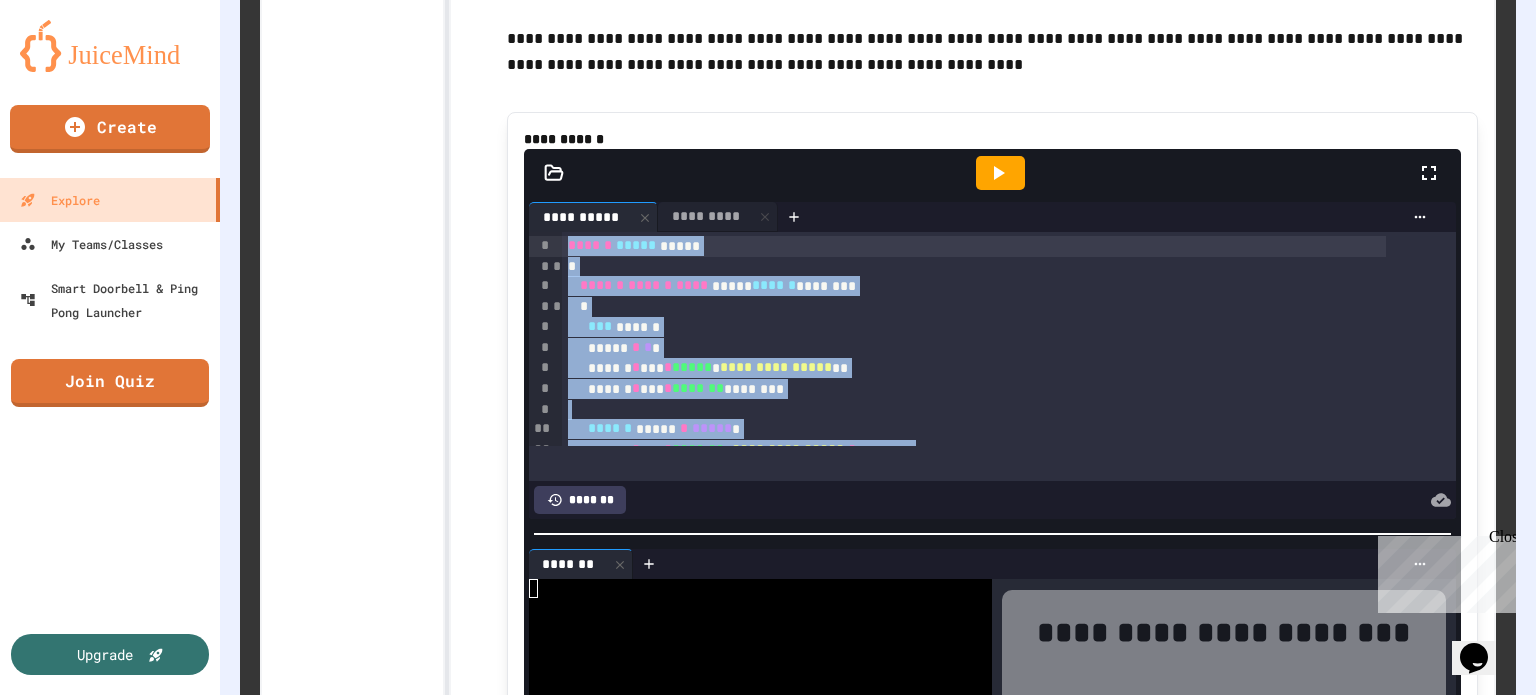 drag, startPoint x: 614, startPoint y: 392, endPoint x: 540, endPoint y: 216, distance: 190.92407 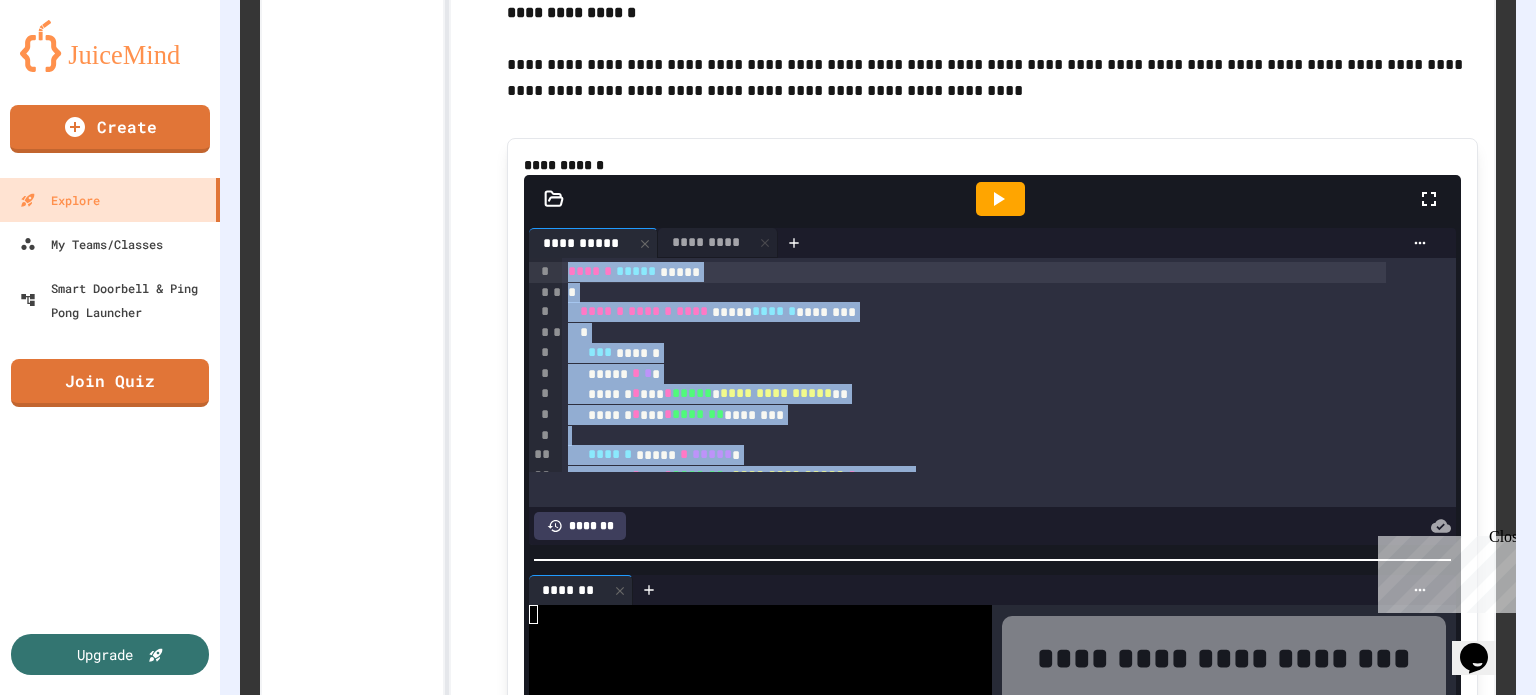 scroll, scrollTop: 6065, scrollLeft: 0, axis: vertical 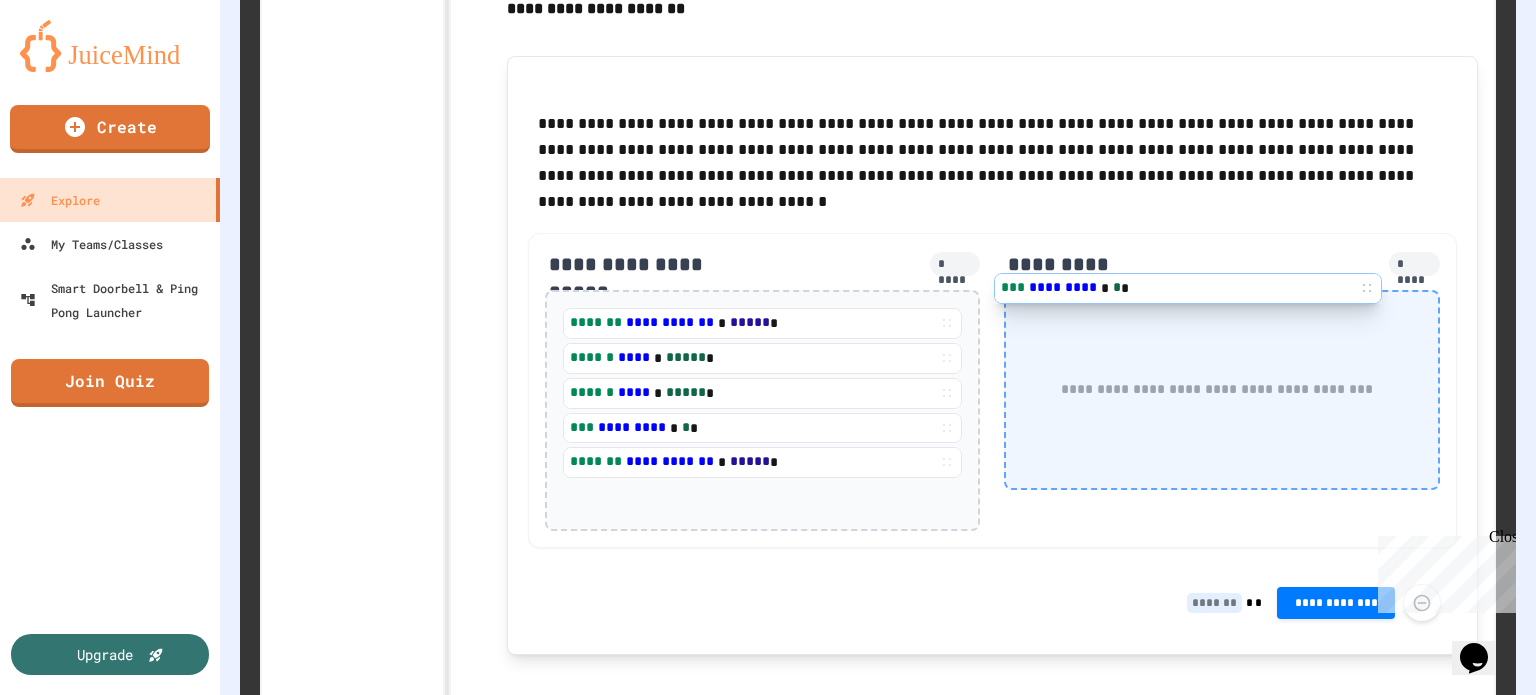 drag, startPoint x: 584, startPoint y: 379, endPoint x: 1097, endPoint y: 268, distance: 524.8714 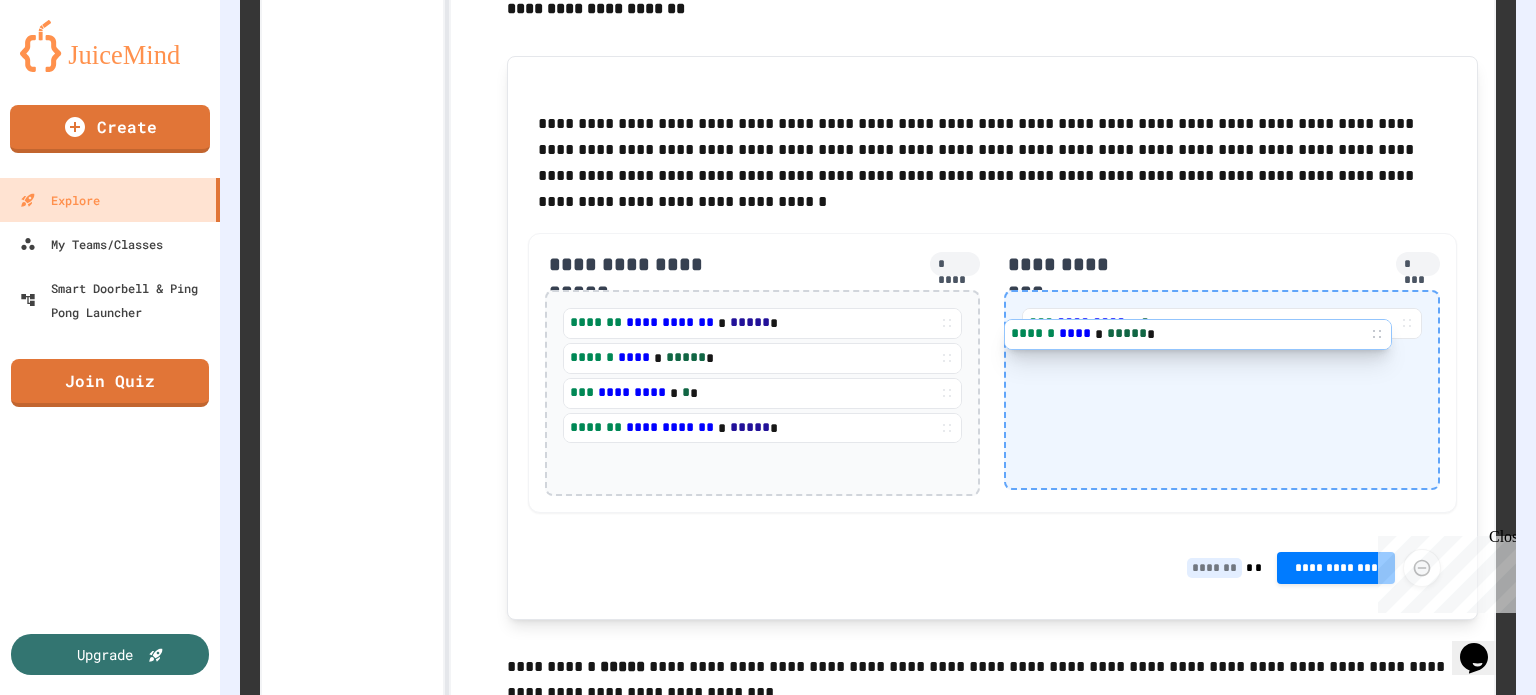 drag, startPoint x: 615, startPoint y: 335, endPoint x: 1146, endPoint y: 322, distance: 531.1591 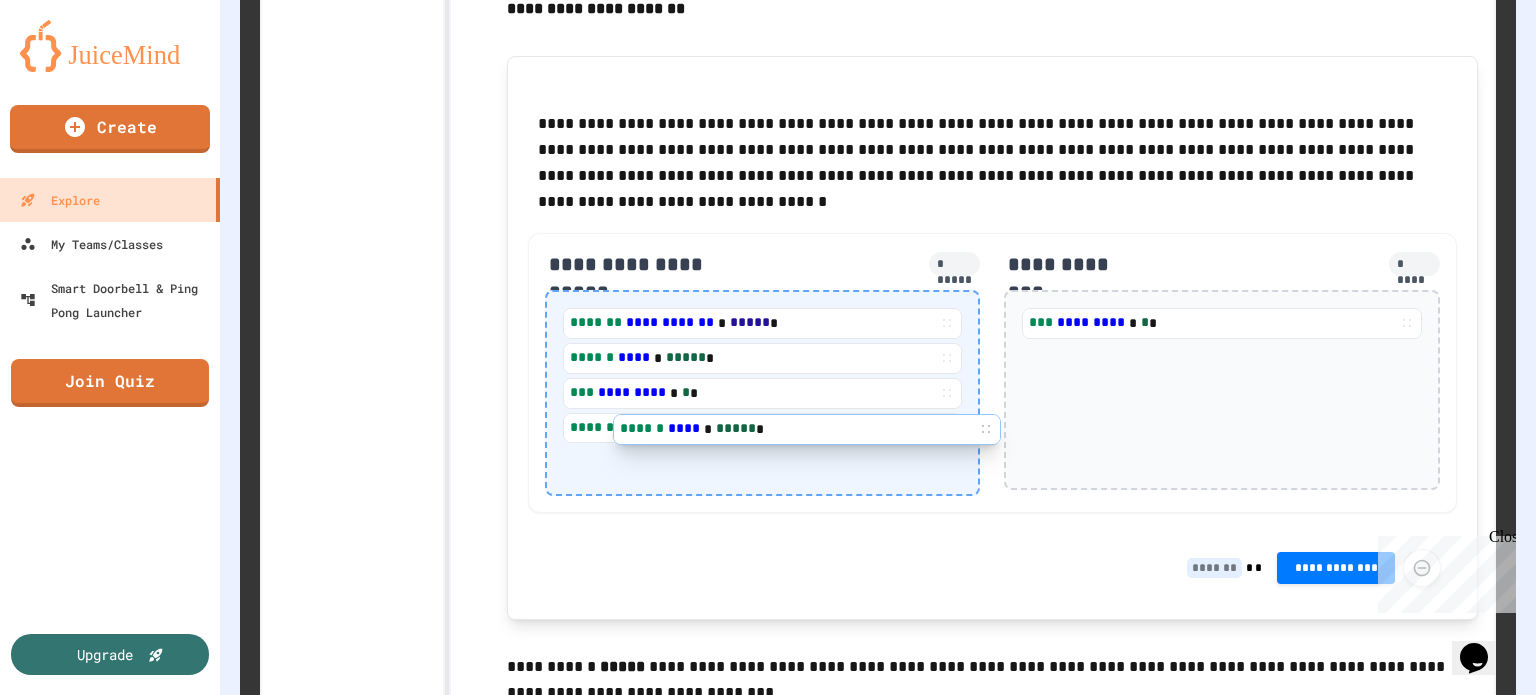 drag, startPoint x: 1068, startPoint y: 348, endPoint x: 653, endPoint y: 447, distance: 426.64505 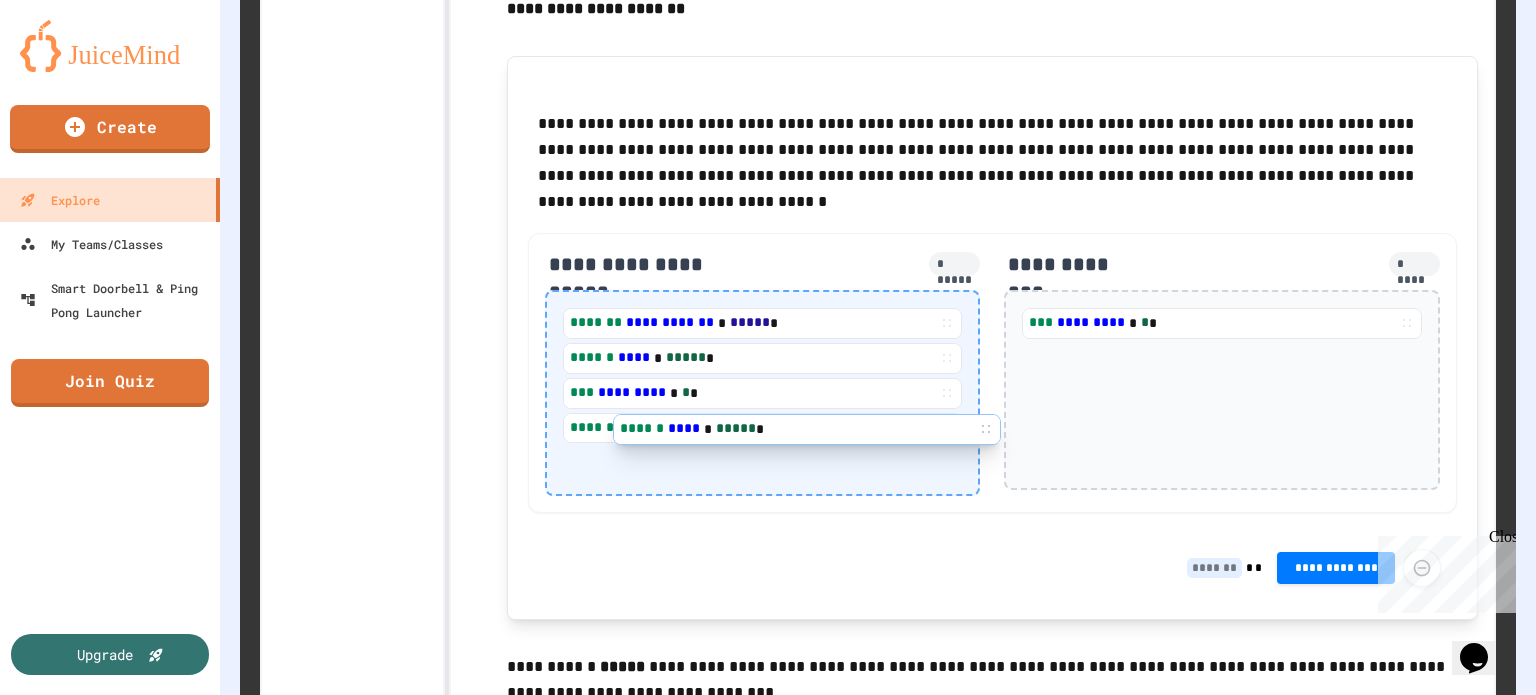 click on "**********" at bounding box center [992, 372] 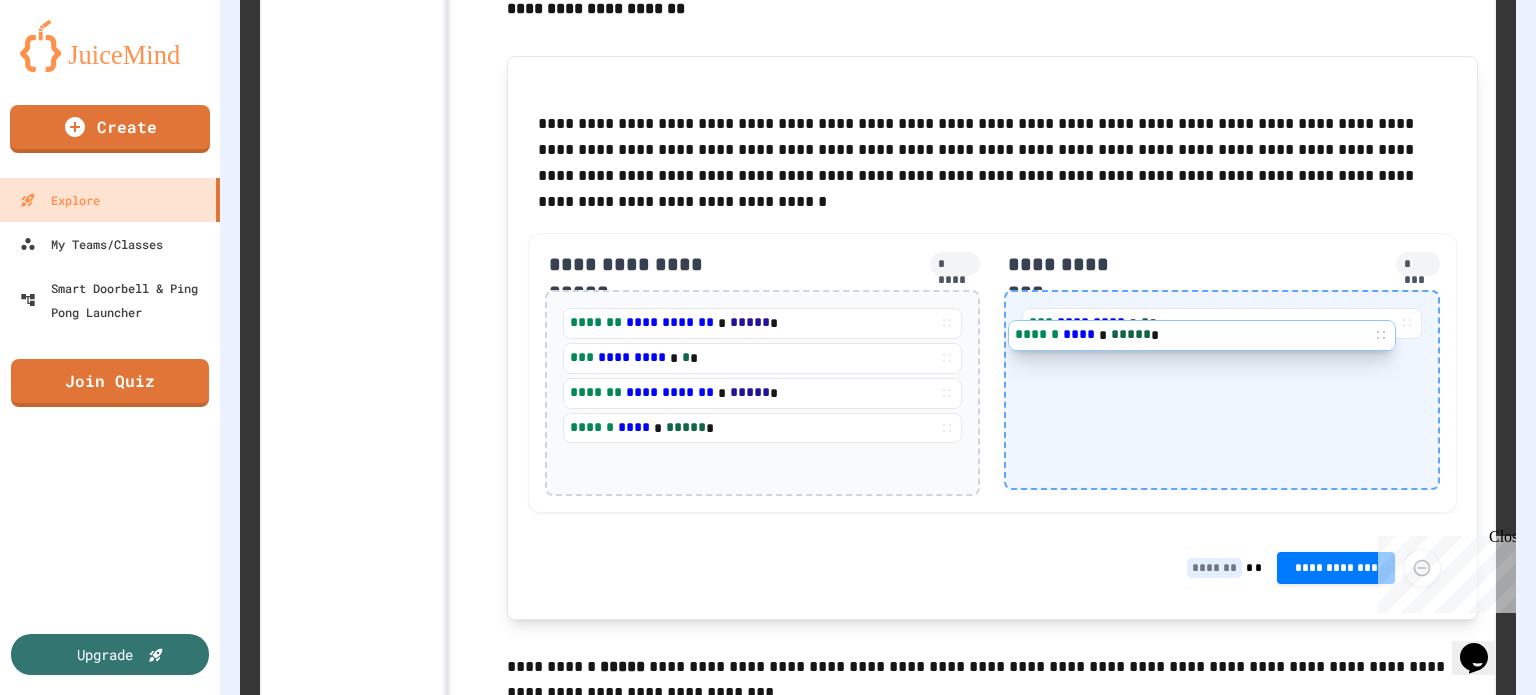 drag, startPoint x: 575, startPoint y: 341, endPoint x: 1047, endPoint y: 341, distance: 472 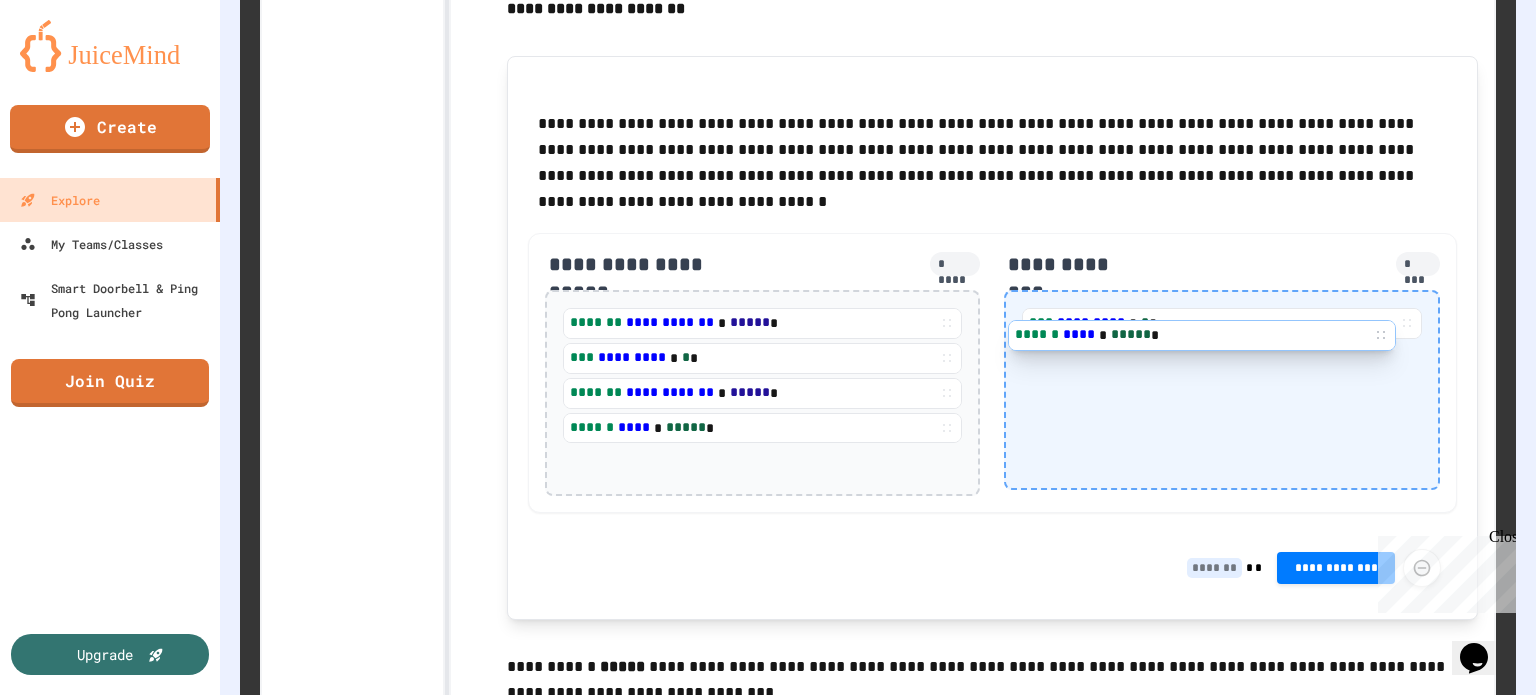 click on "**********" at bounding box center [992, 372] 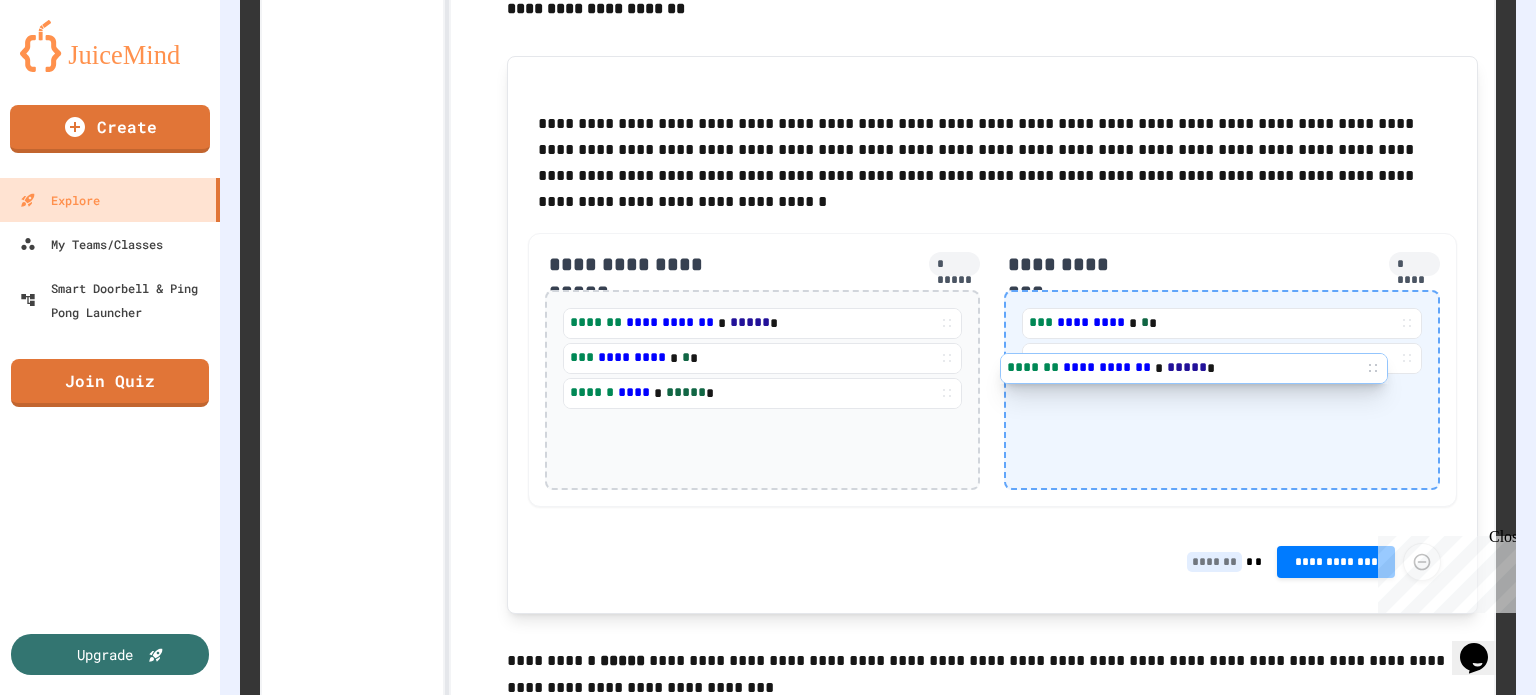 drag, startPoint x: 629, startPoint y: 377, endPoint x: 1083, endPoint y: 375, distance: 454.0044 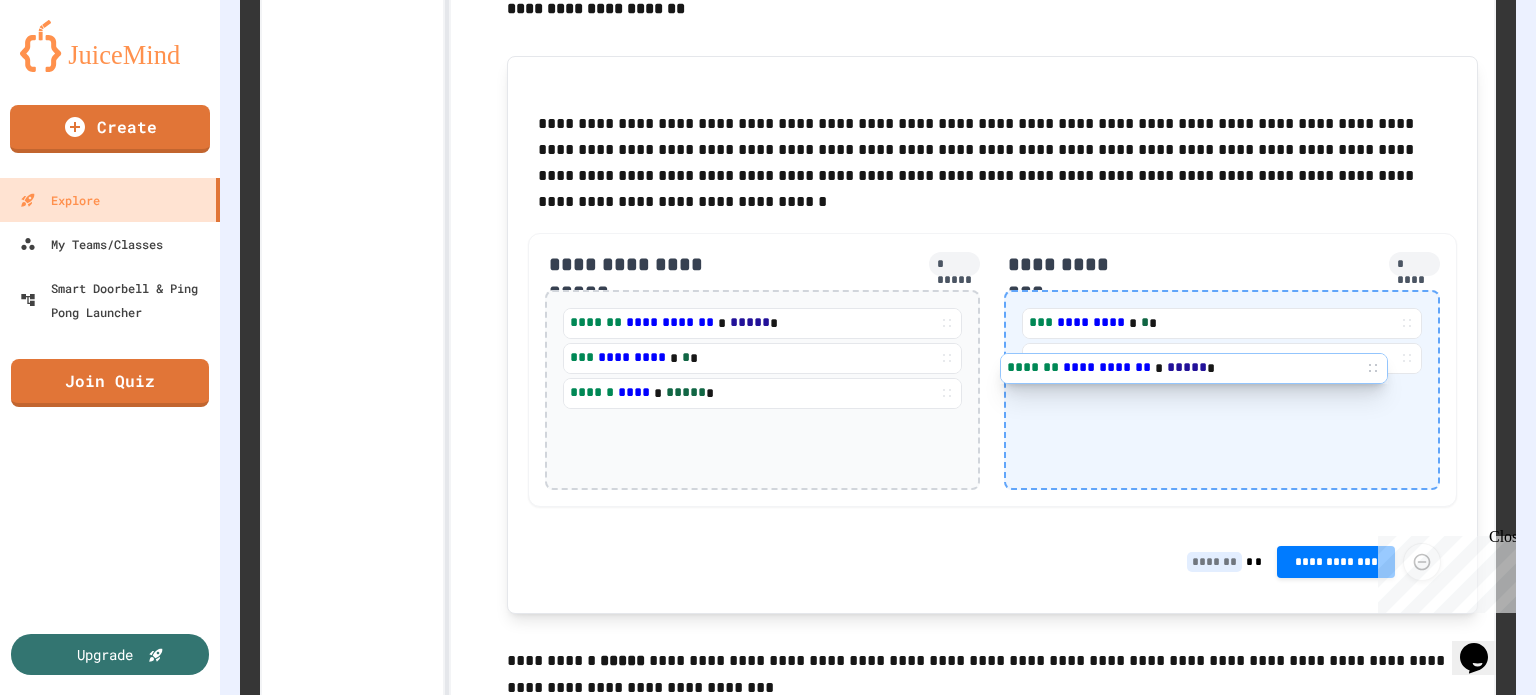 click on "**********" at bounding box center (992, 370) 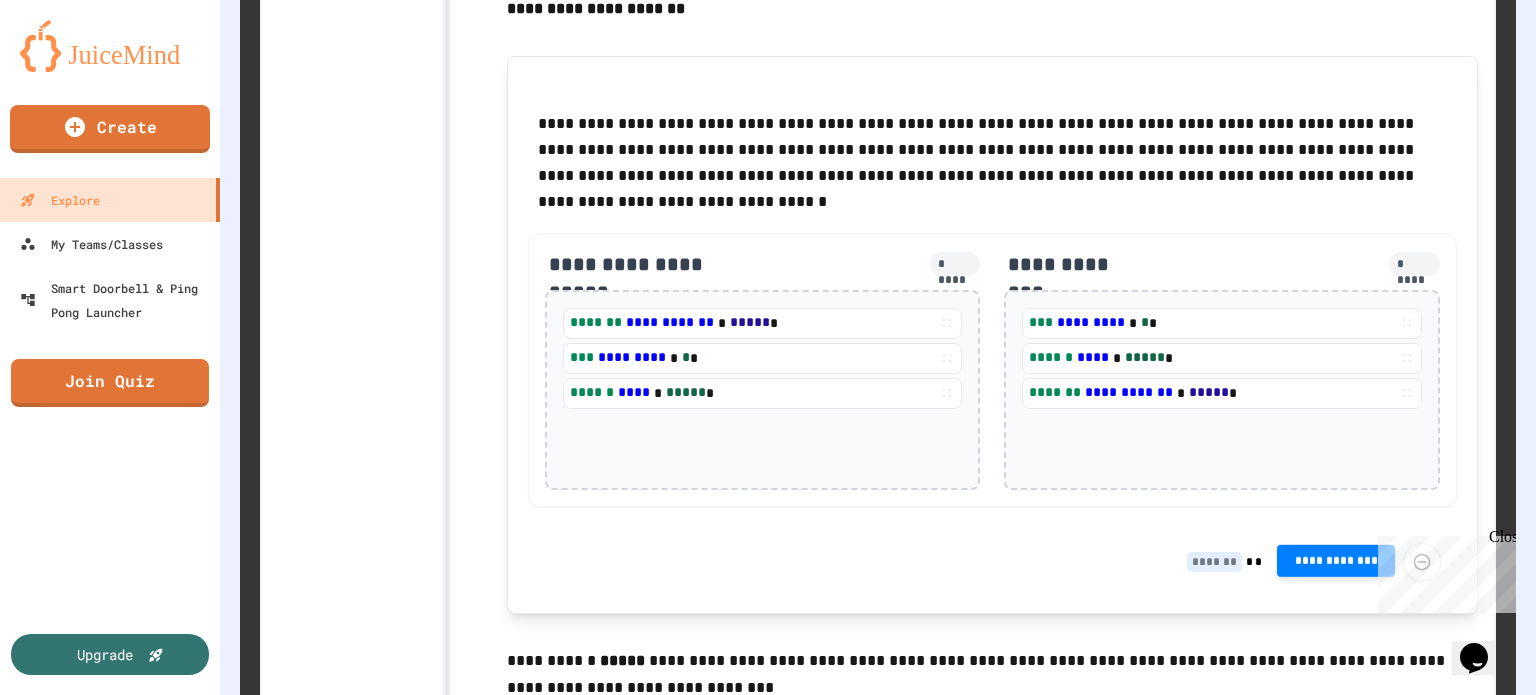 click on "**********" at bounding box center [1336, 561] 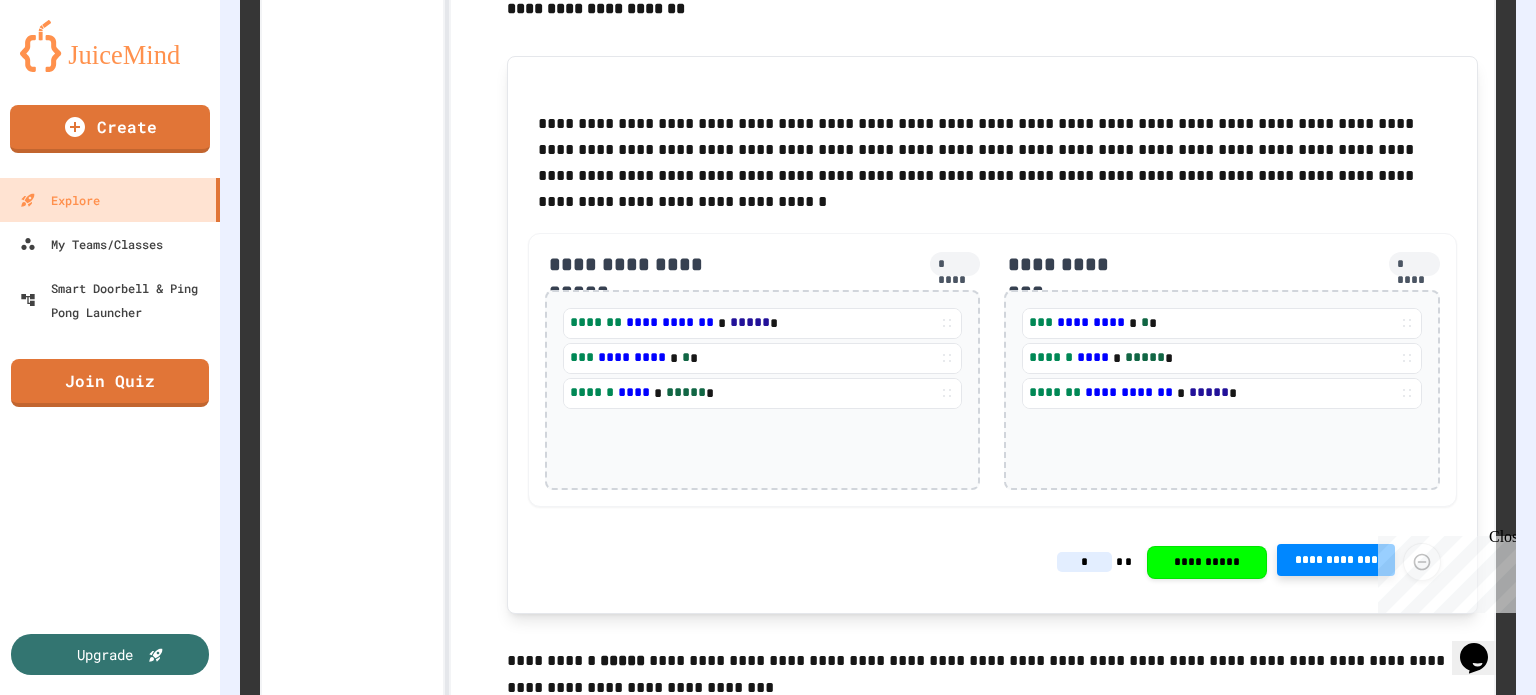 click 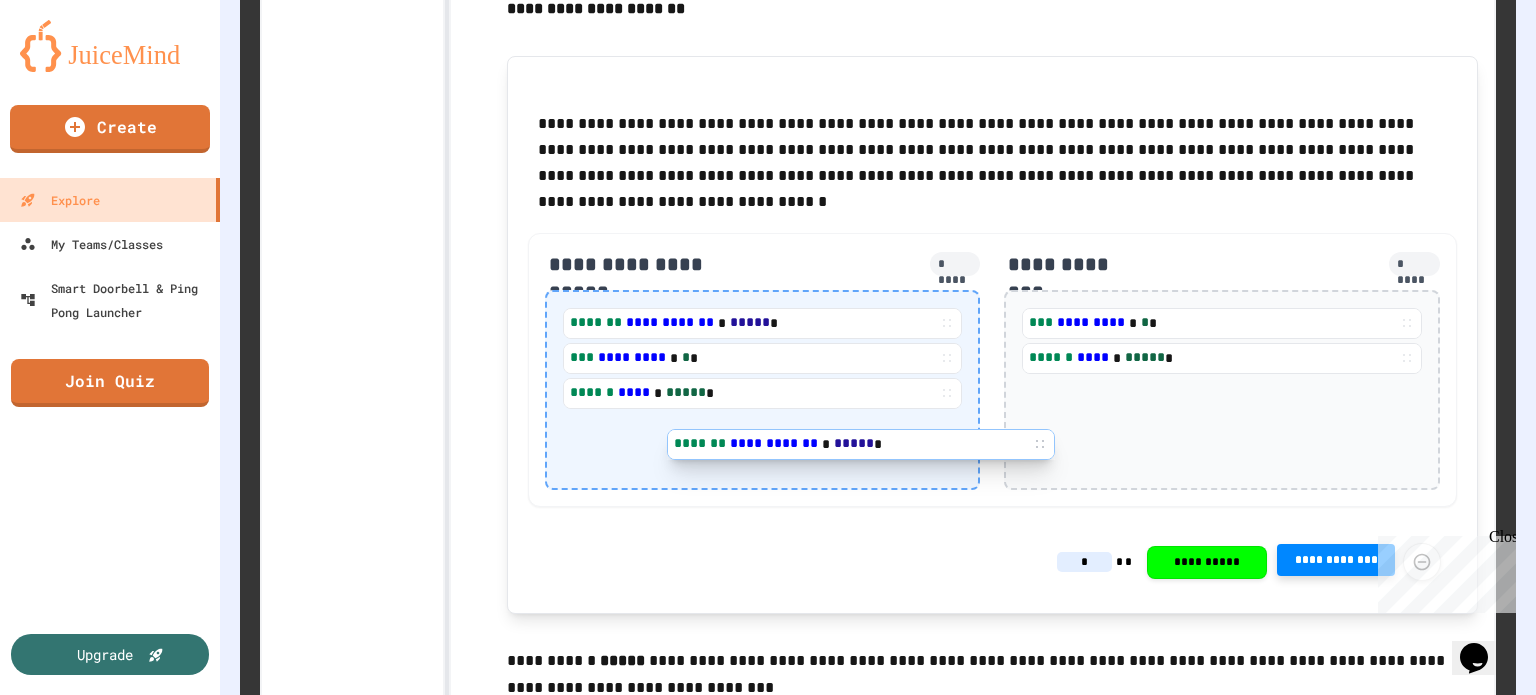 drag, startPoint x: 1045, startPoint y: 382, endPoint x: 707, endPoint y: 464, distance: 347.80453 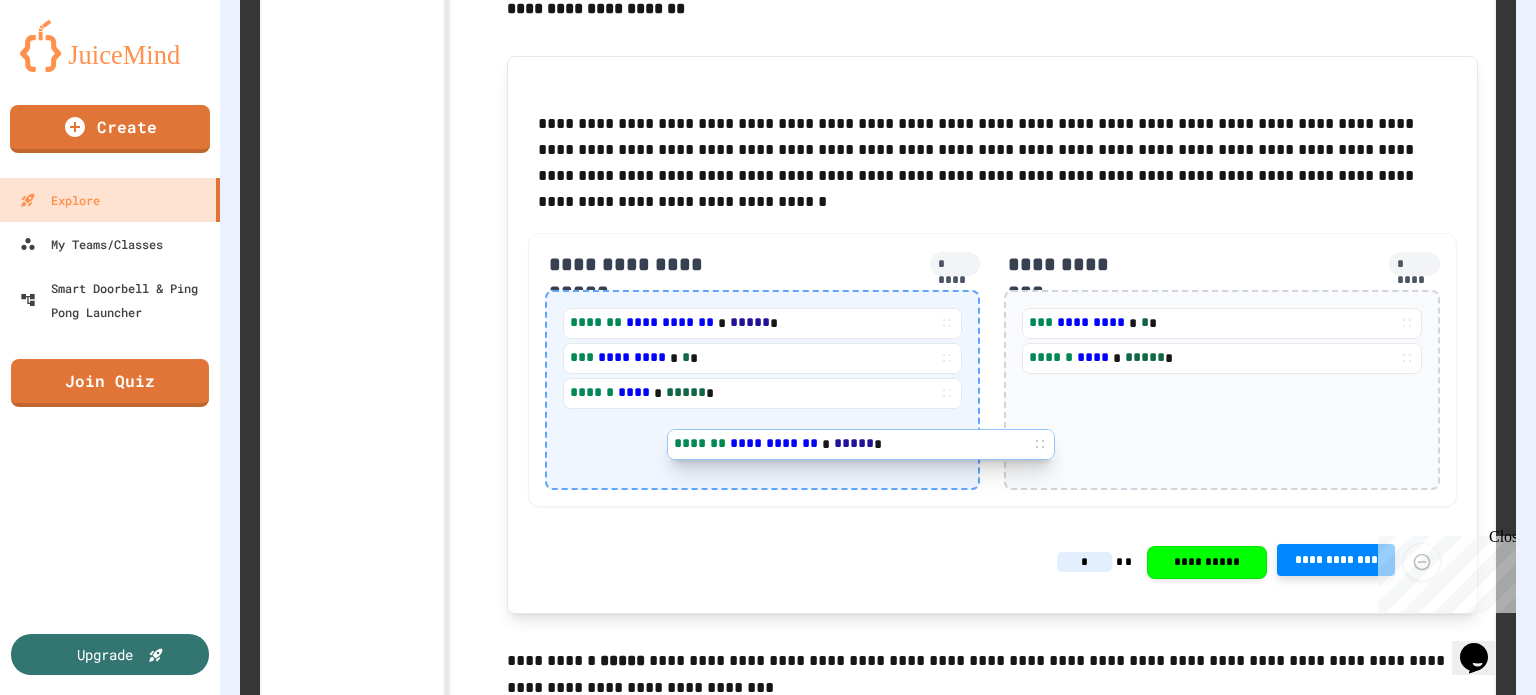 click on "**********" at bounding box center (992, 370) 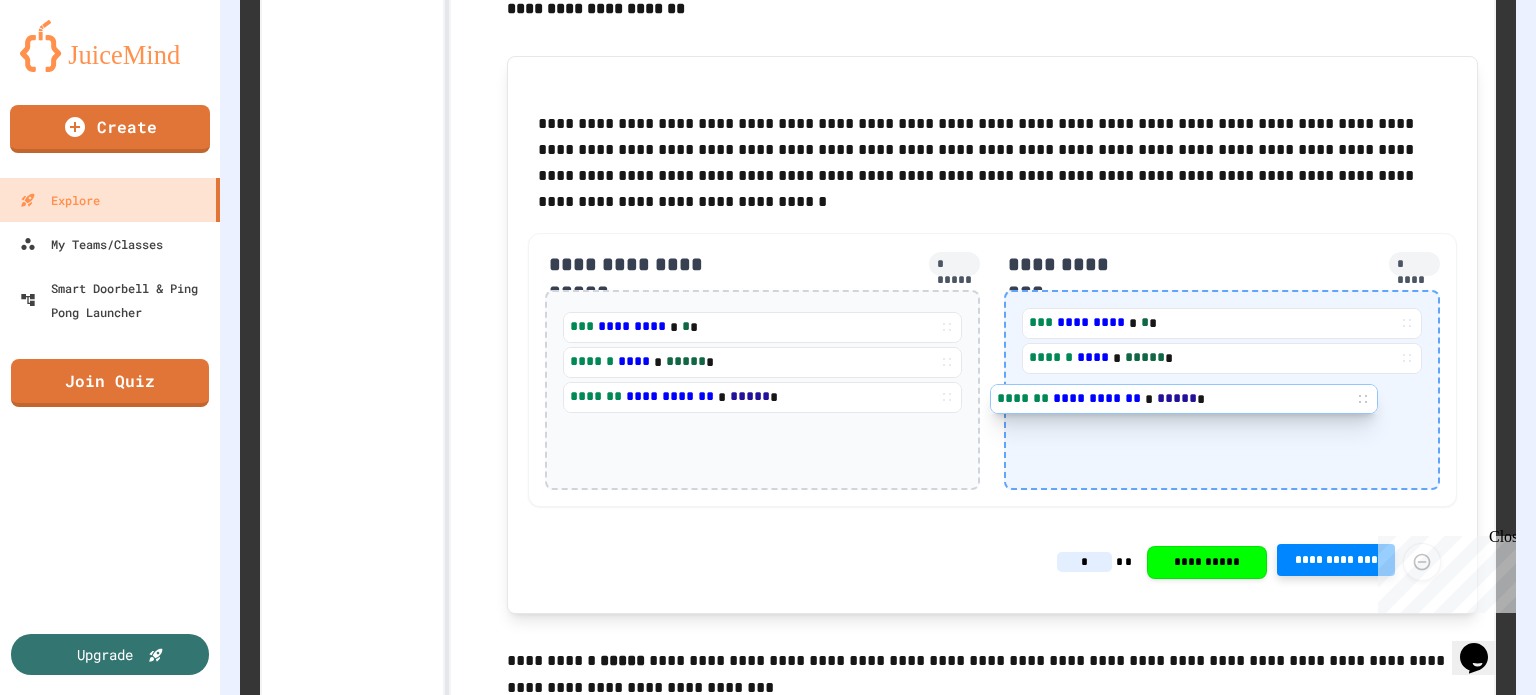 drag, startPoint x: 601, startPoint y: 301, endPoint x: 1092, endPoint y: 396, distance: 500.106 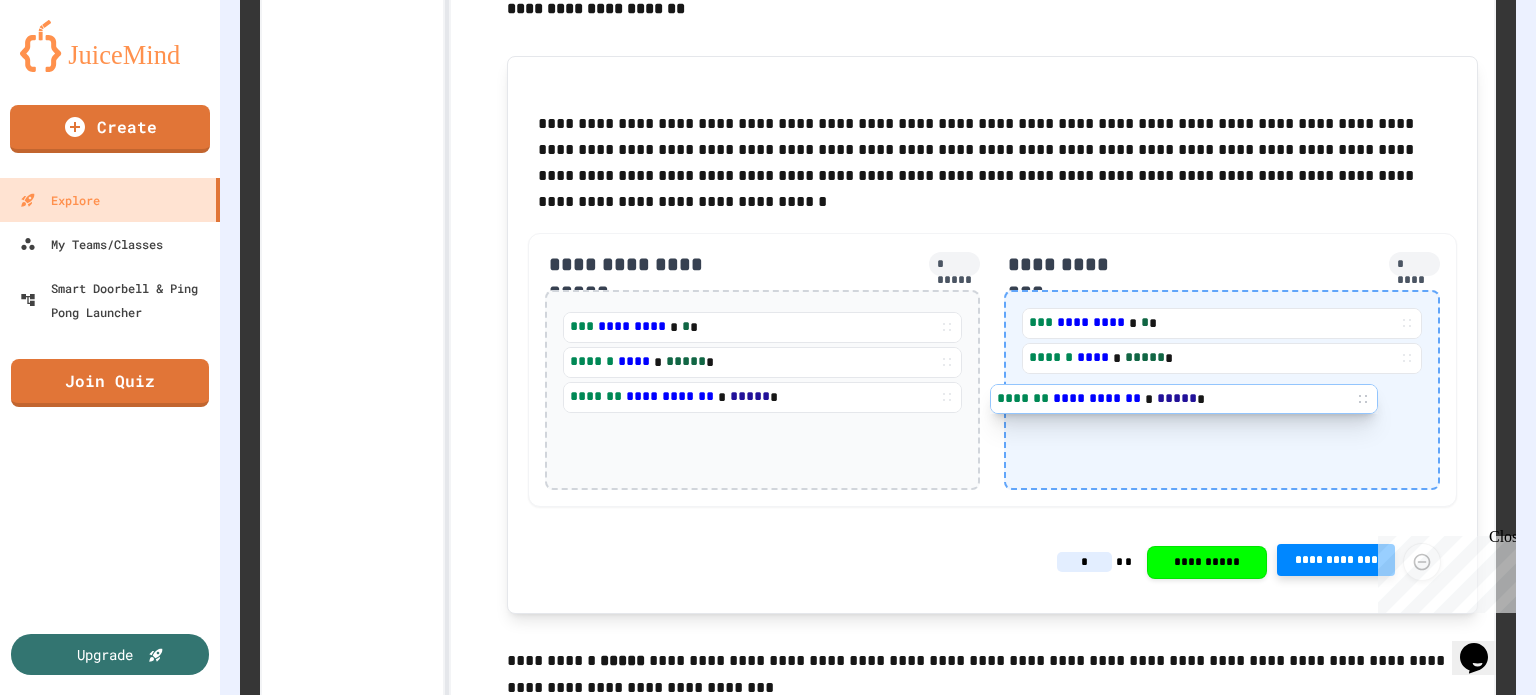 click on "**********" at bounding box center (992, 370) 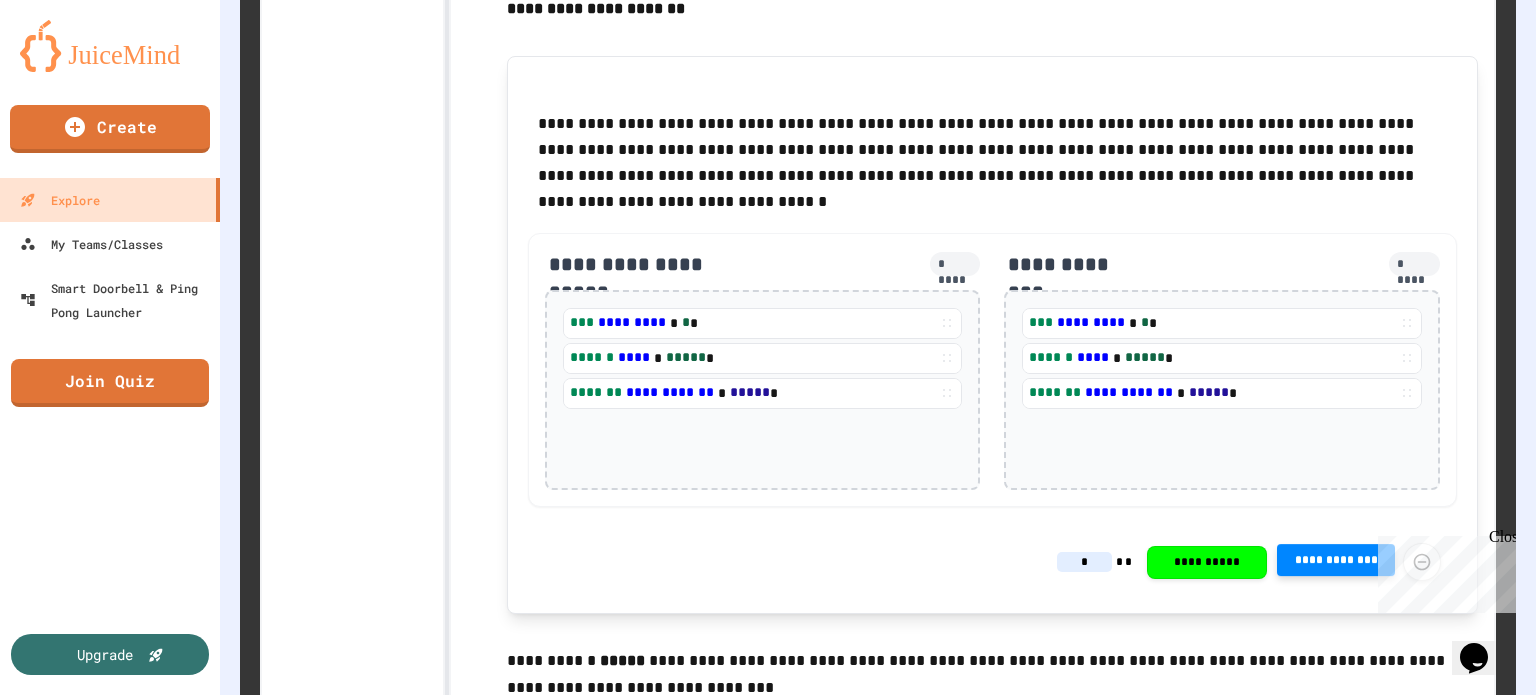 click on "**********" at bounding box center [1336, 561] 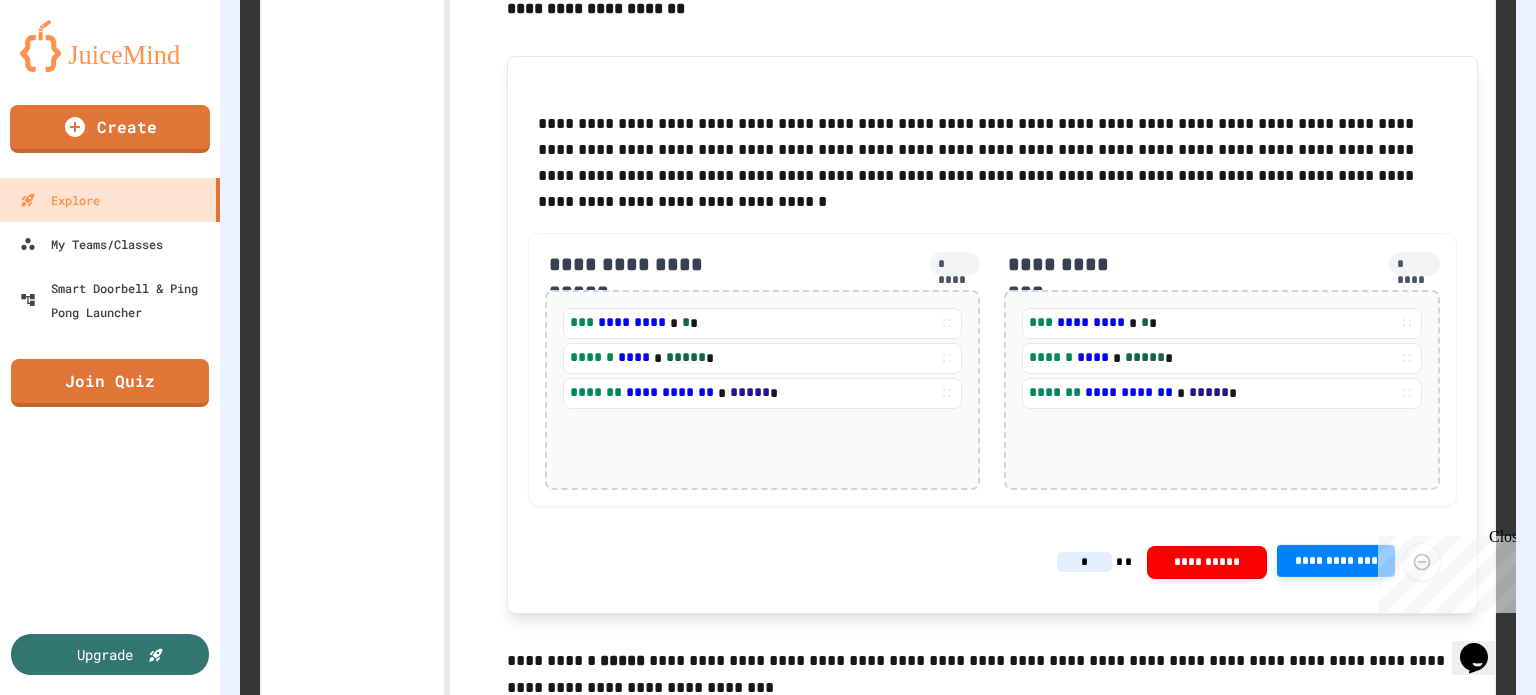 type on "*" 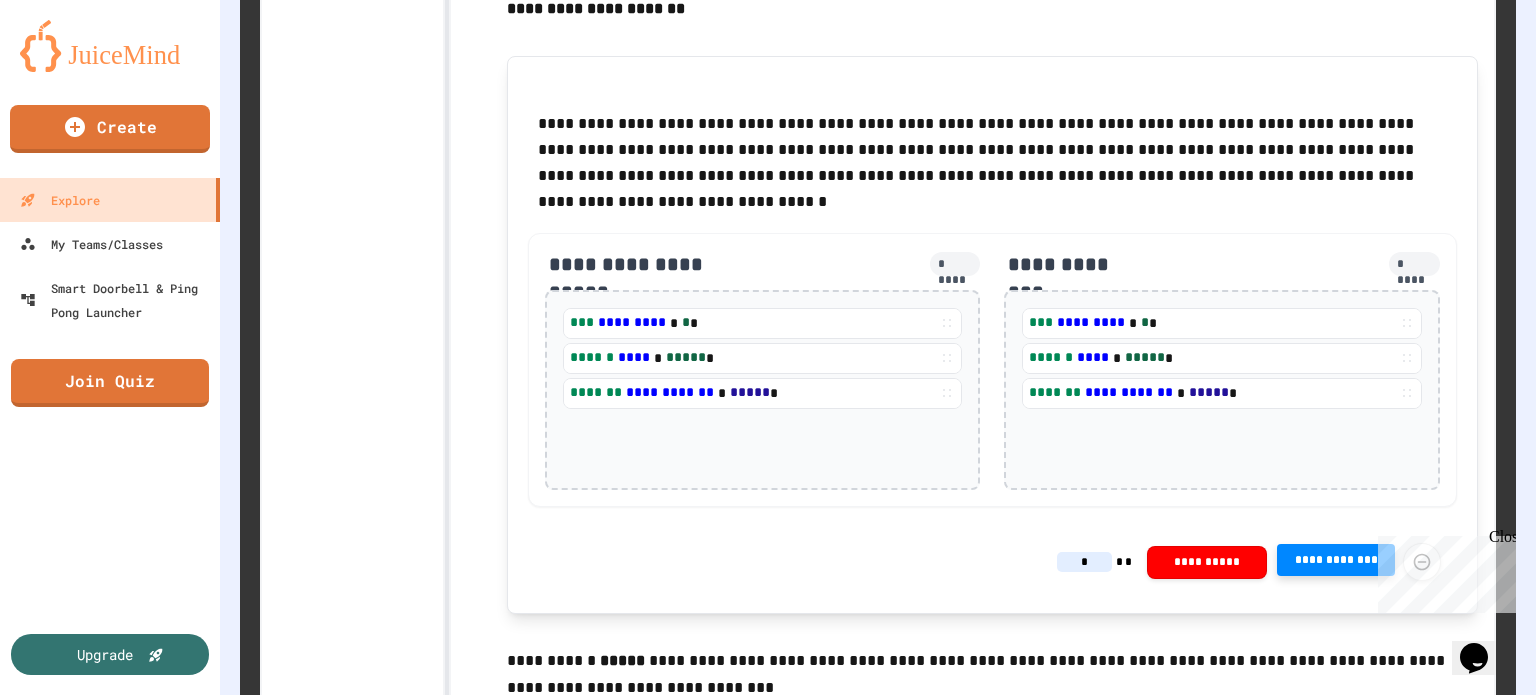 click 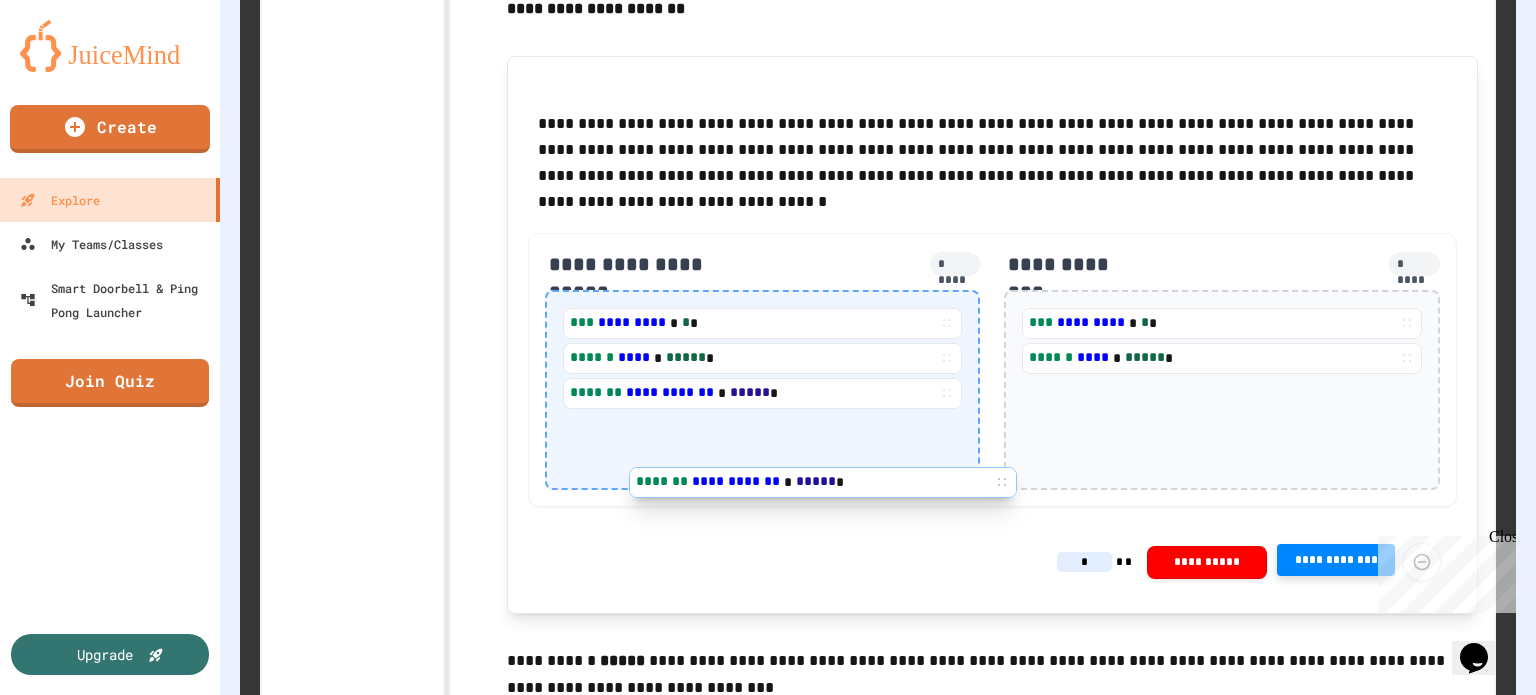 drag, startPoint x: 1053, startPoint y: 369, endPoint x: 653, endPoint y: 490, distance: 417.9007 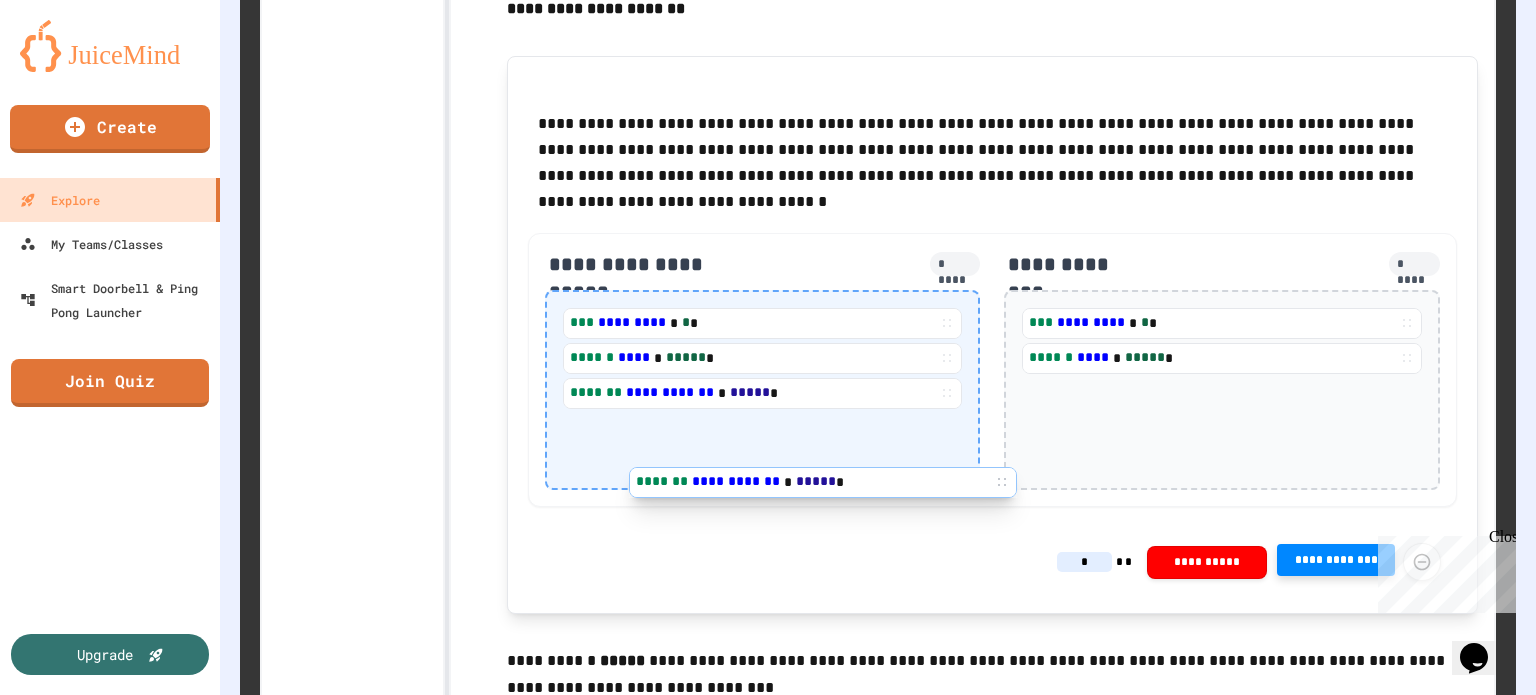 click on "**********" at bounding box center (992, 335) 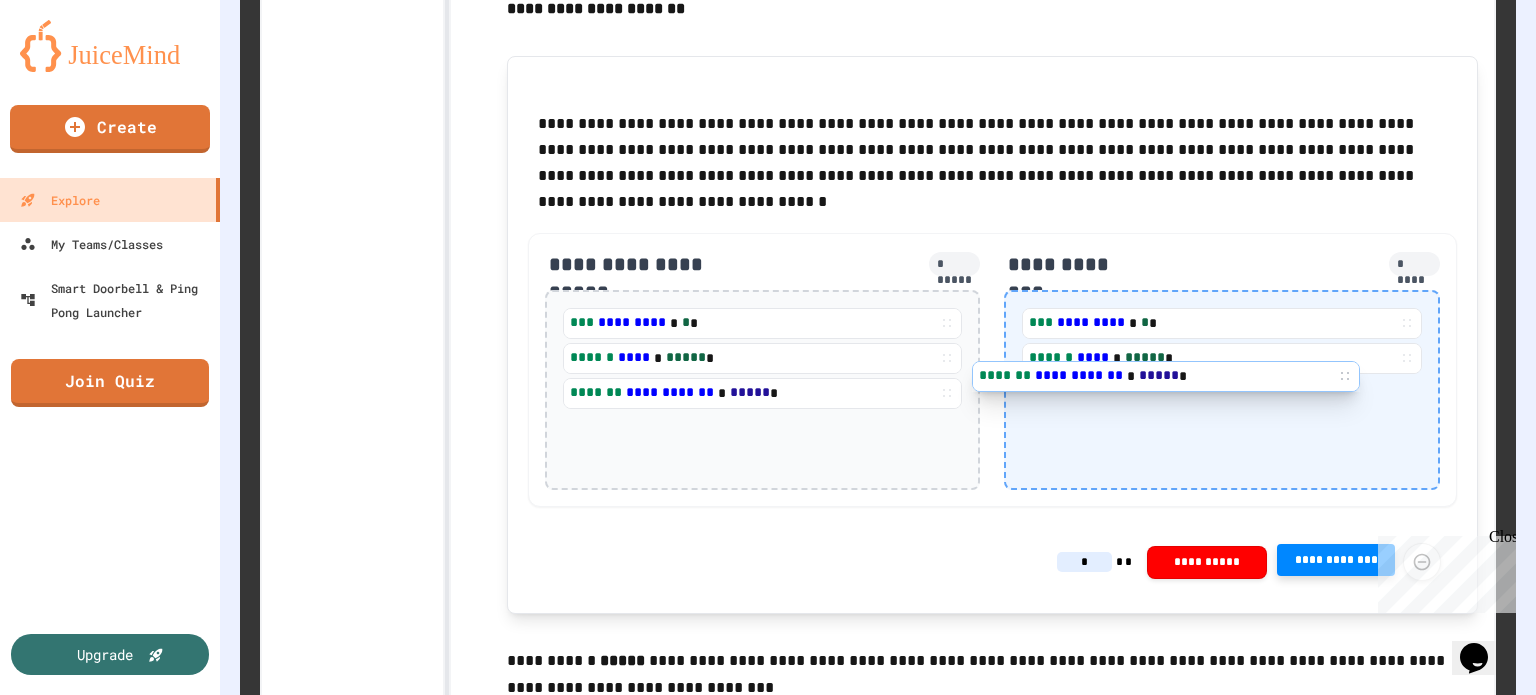 drag, startPoint x: 582, startPoint y: 373, endPoint x: 1032, endPoint y: 379, distance: 450.04 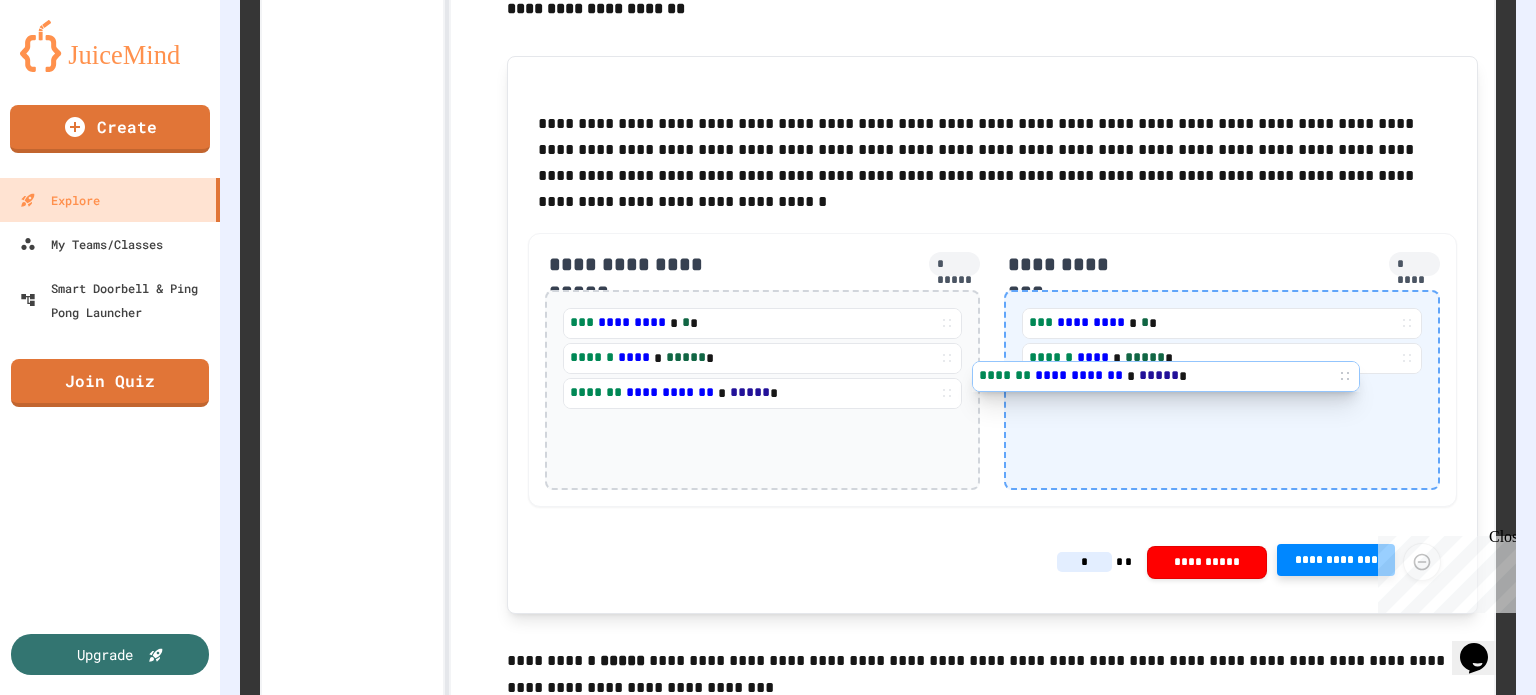 click on "**********" at bounding box center [992, 370] 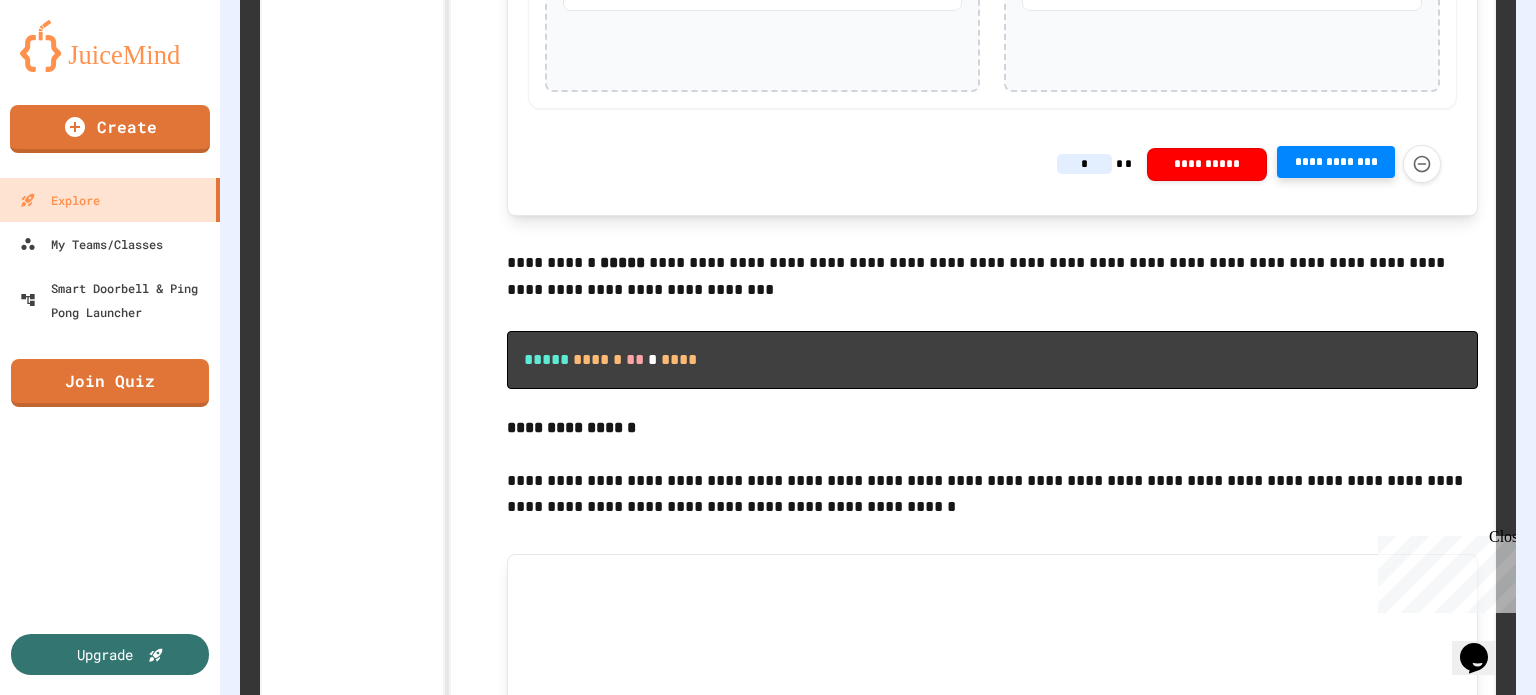 scroll, scrollTop: 10942, scrollLeft: 0, axis: vertical 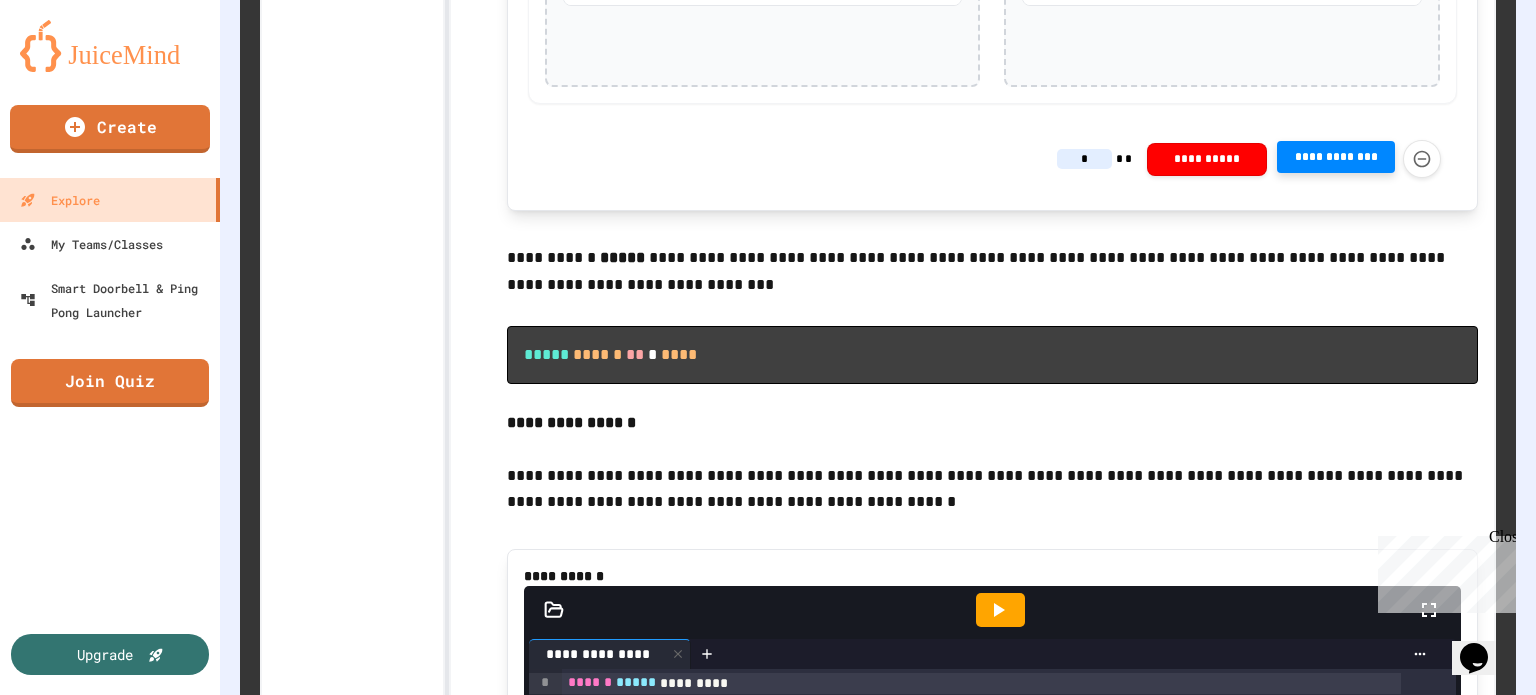 click on "**********" at bounding box center (992, 423) 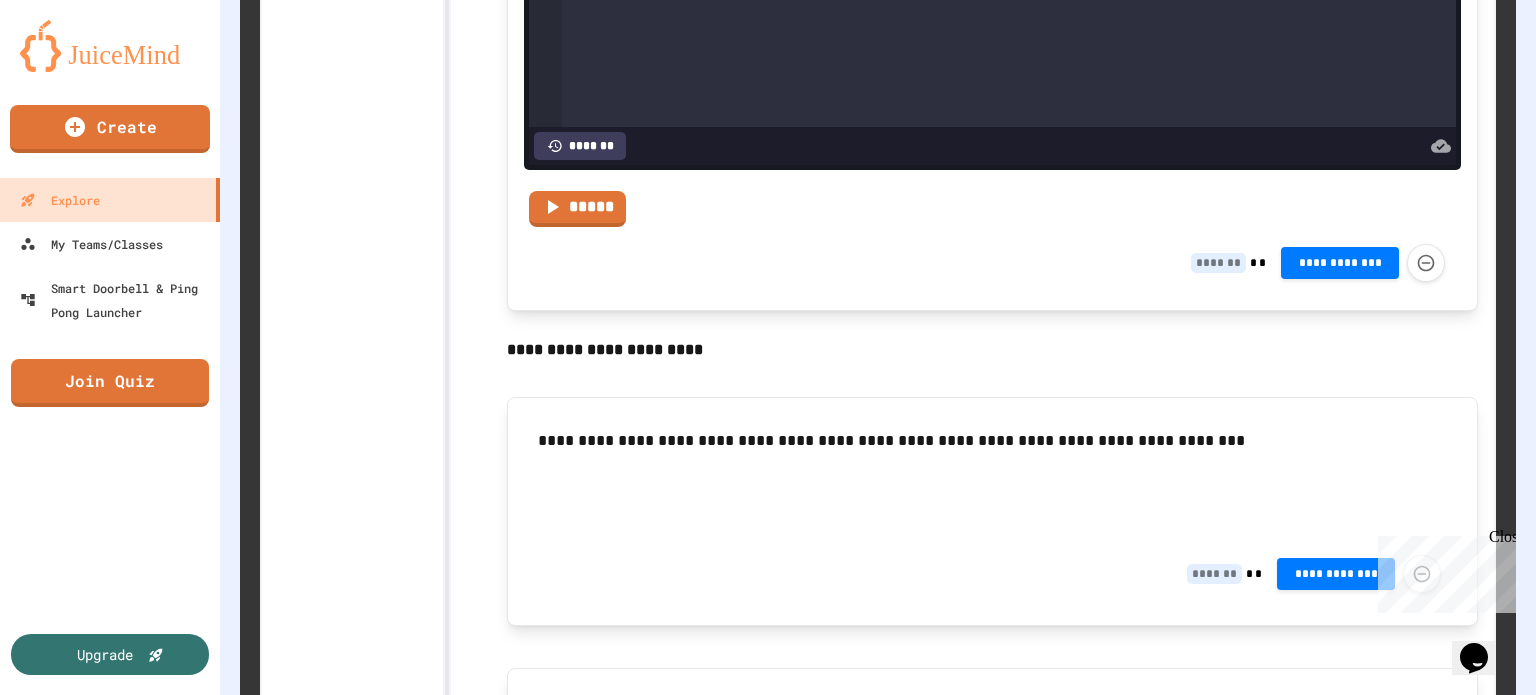 scroll, scrollTop: 13793, scrollLeft: 0, axis: vertical 